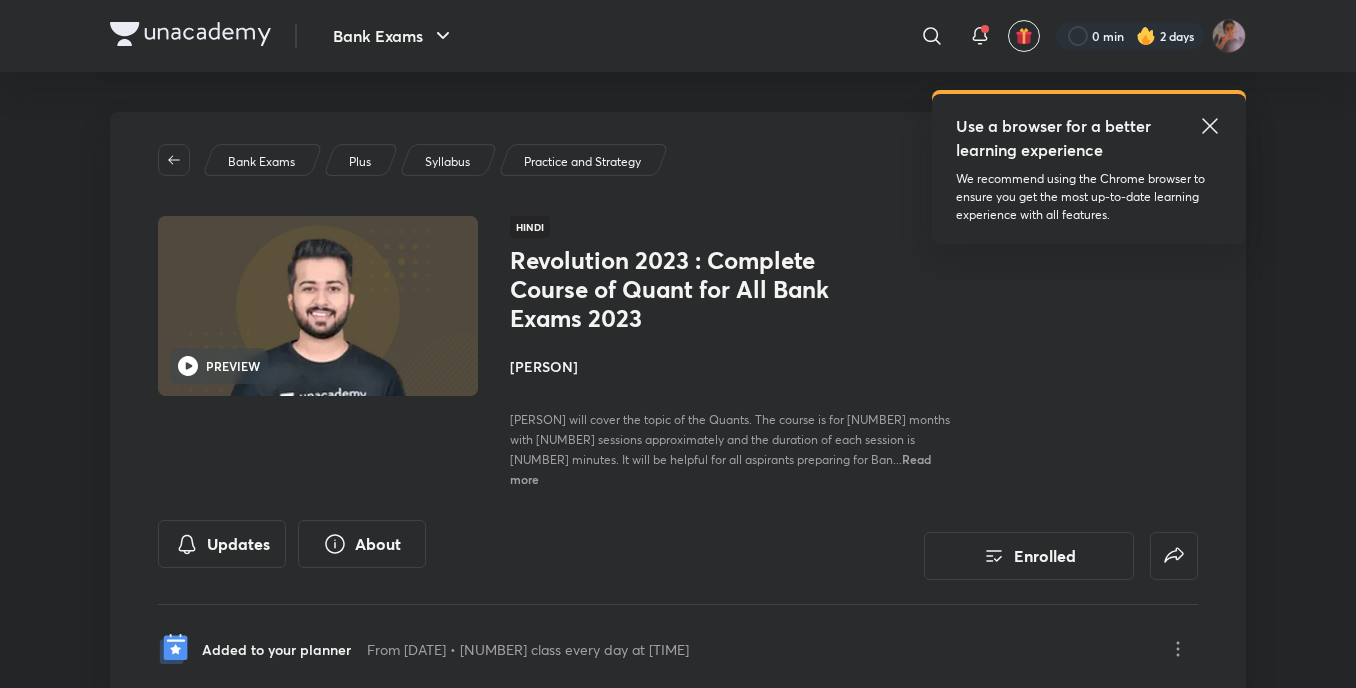 scroll, scrollTop: 303, scrollLeft: 0, axis: vertical 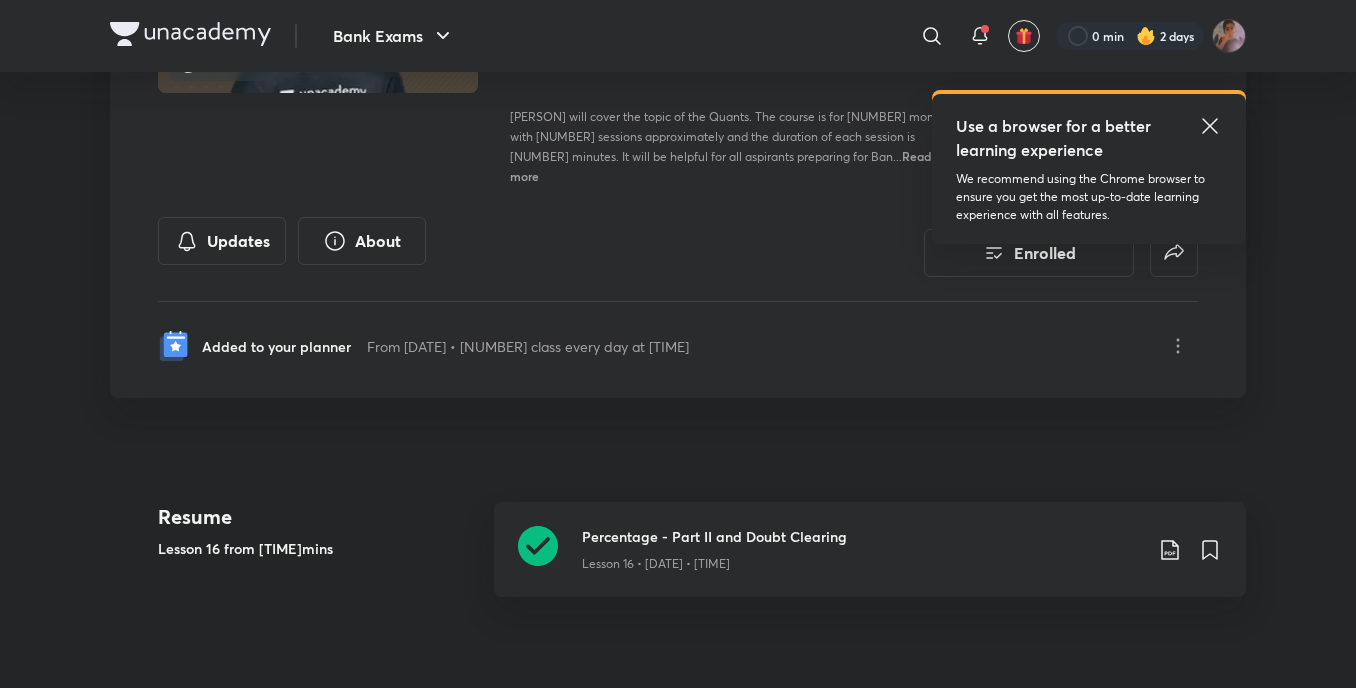 click on "Bank Exams ​ Use a browser for a better learning experience We recommend using the Chrome browser to ensure you get the most up-to-date learning experience with all features. 0 min 2 days Revolution 2023 : Complete Course of Quant for All Bank Exams 2023 Enrolled Bank Exams Plus Syllabus Practice and Strategy PREVIEW Hindi Revolution 2023 : Complete Course of Quant for All Bank Exams 2023 Aashish Arora Aashish Arora will cover the topic of the Quants. The course is for 3 months with 68 sessions approximately and the duration of each session is 120 minutes. It will be helpful for all aspirants preparing for Ban...  Read more Updates About Enrolled Added to your planner From 1 Jun 2025 · 1 class every day at 8:00 AM Resume Lesson 16 from 66:58mins Percentage - Part II and Doubt Clearing Lesson 16  •  Jan 19  •  1h 59m  Week 1 Dec 26 - Jan 1 2 lessons Speed Math/Vedic Math - Part I Lesson 1  •  Dec 29  •  2h  Speed Math/Vedic Math - Part II Lesson 2  •  Dec 30  •  1h 59m" at bounding box center [678, 6306] 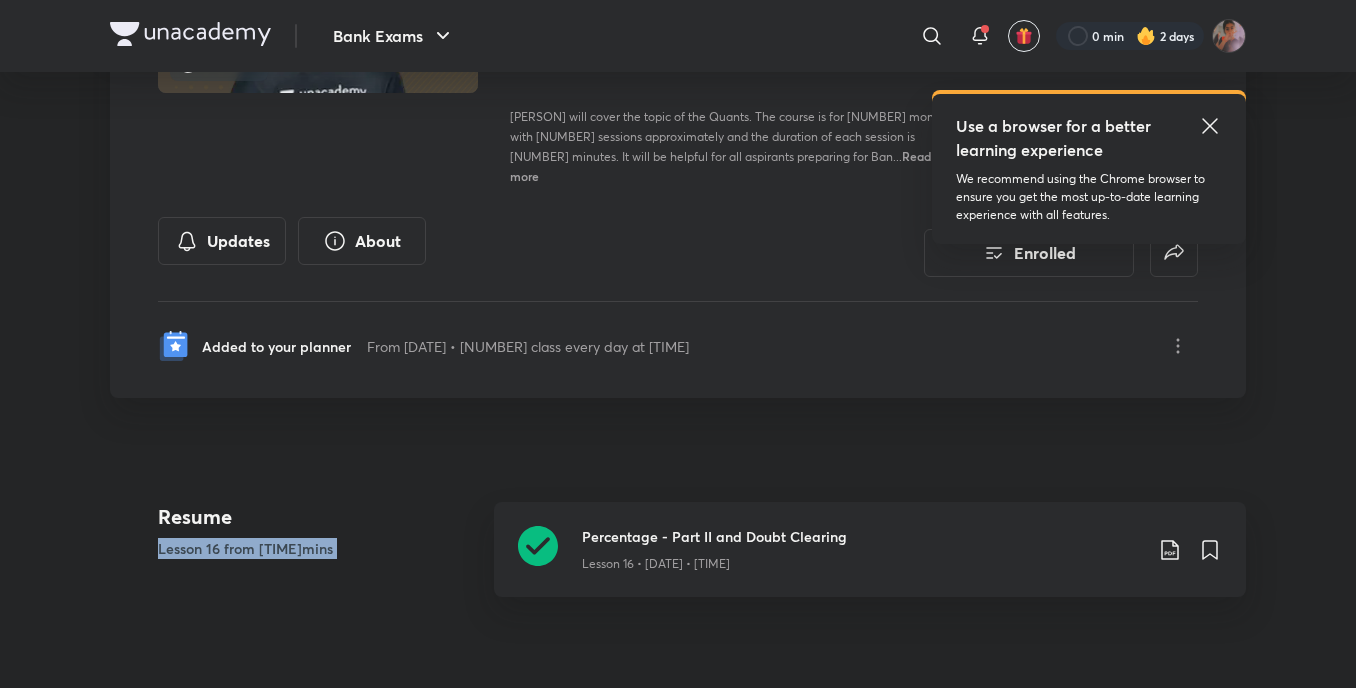 click on "Bank Exams ​ Use a browser for a better learning experience We recommend using the Chrome browser to ensure you get the most up-to-date learning experience with all features. 0 min 2 days Revolution 2023 : Complete Course of Quant for All Bank Exams 2023 Enrolled Bank Exams Plus Syllabus Practice and Strategy PREVIEW Hindi Revolution 2023 : Complete Course of Quant for All Bank Exams 2023 Aashish Arora Aashish Arora will cover the topic of the Quants. The course is for 3 months with 68 sessions approximately and the duration of each session is 120 minutes. It will be helpful for all aspirants preparing for Ban...  Read more Updates About Enrolled Added to your planner From 1 Jun 2025 · 1 class every day at 8:00 AM Resume Lesson 16 from 66:58mins Percentage - Part II and Doubt Clearing Lesson 16  •  Jan 19  •  1h 59m  Week 1 Dec 26 - Jan 1 2 lessons Speed Math/Vedic Math - Part I Lesson 1  •  Dec 29  •  2h  Speed Math/Vedic Math - Part II Lesson 2  •  Dec 30  •  1h 59m" at bounding box center (678, 6306) 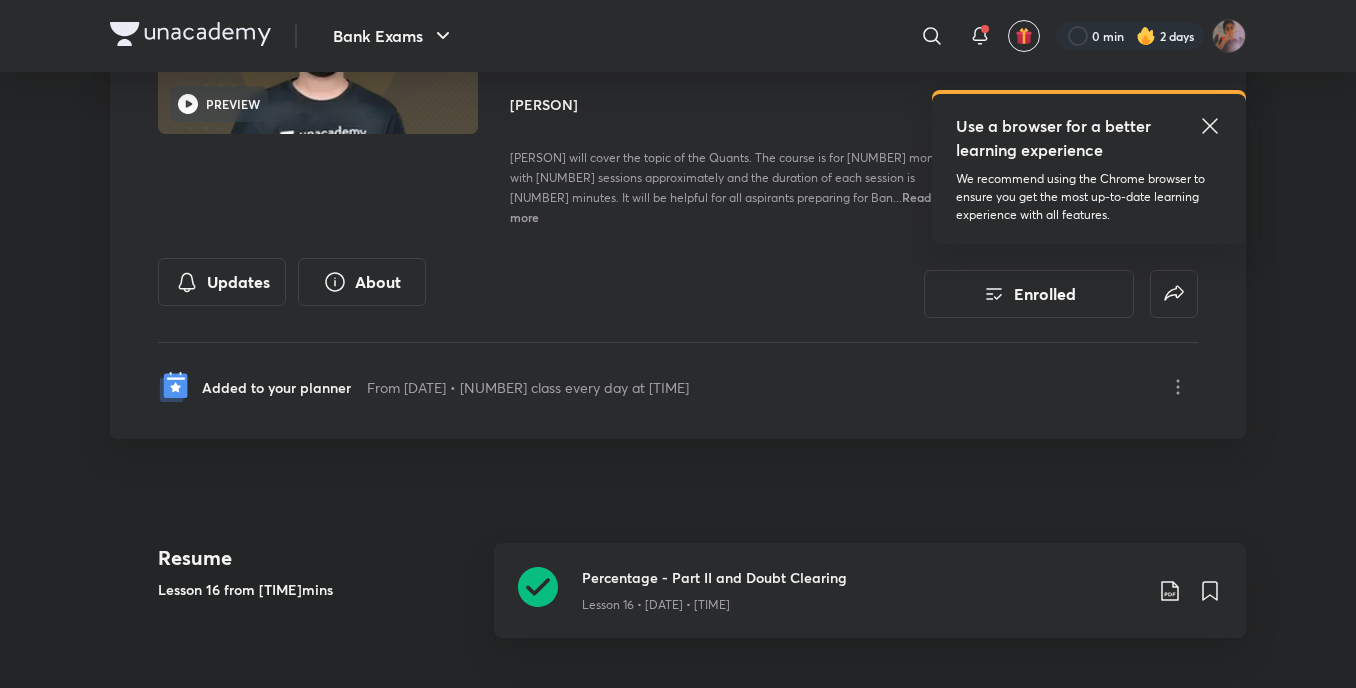 click on "Revolution 2023 : Complete Course of Quant for All Bank Exams 2023 Enrolled Bank Exams Plus Syllabus Practice and Strategy PREVIEW Hindi Revolution 2023 : Complete Course of Quant for All Bank Exams 2023 Aashish Arora Aashish Arora will cover the topic of the Quants. The course is for 3 months with 68 sessions approximately and the duration of each session is 120 minutes. It will be helpful for all aspirants preparing for Ban...  Read more Updates About Enrolled Added to your planner From 1 Jun 2025 · 1 class every day at 8:00 AM Resume Lesson 16 from 66:58mins Percentage - Part II and Doubt Clearing Lesson 16  •  Jan 19  •  1h 59m  Week 1 Dec 26 - Jan 1 2 lessons Speed Math/Vedic Math - Part I Lesson 1  •  Dec 29  •  2h  Speed Math/Vedic Math - Part II Lesson 2  •  Dec 30  •  1h 59m  Week 2 Jan 2 - 8 5 lessons Simplification and Approximation - Part I Lesson 3  •  Jan 2  •  2h  Simplification and Approximation - Part II and Doubt Clearing Week 3 Jan 9 - 15" at bounding box center (678, 6050) 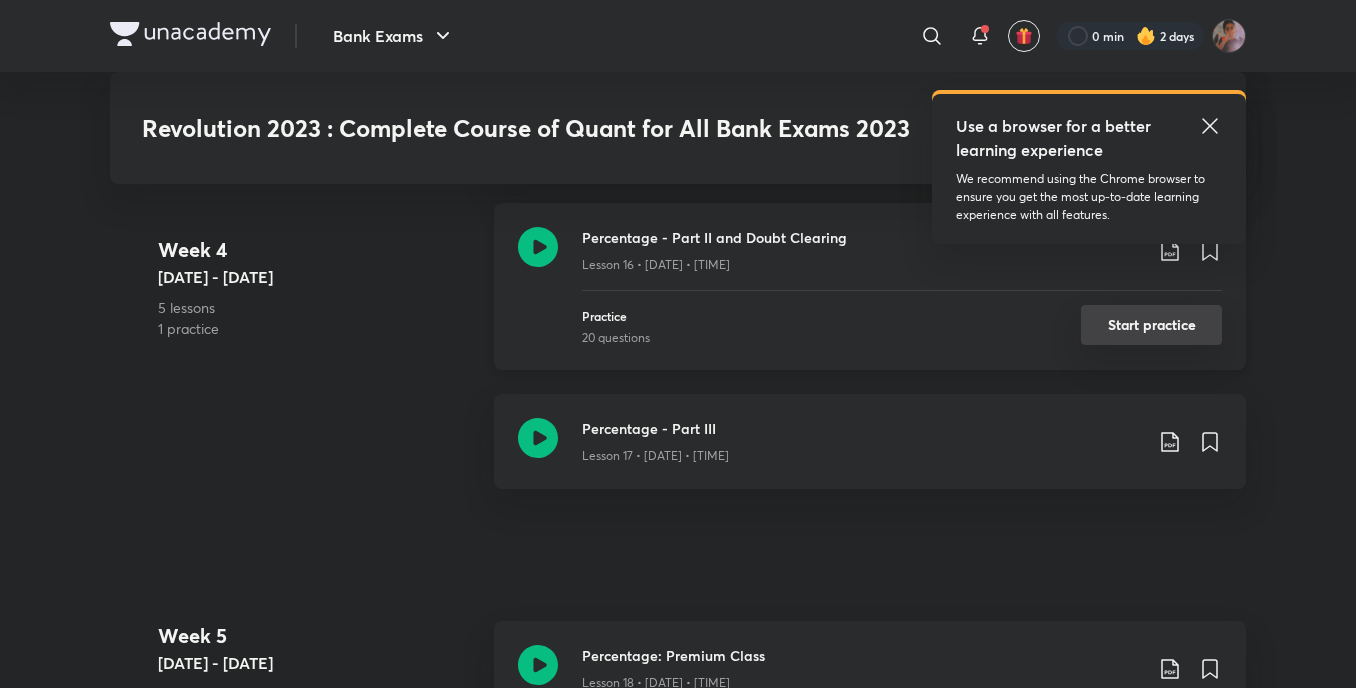 scroll, scrollTop: 2928, scrollLeft: 0, axis: vertical 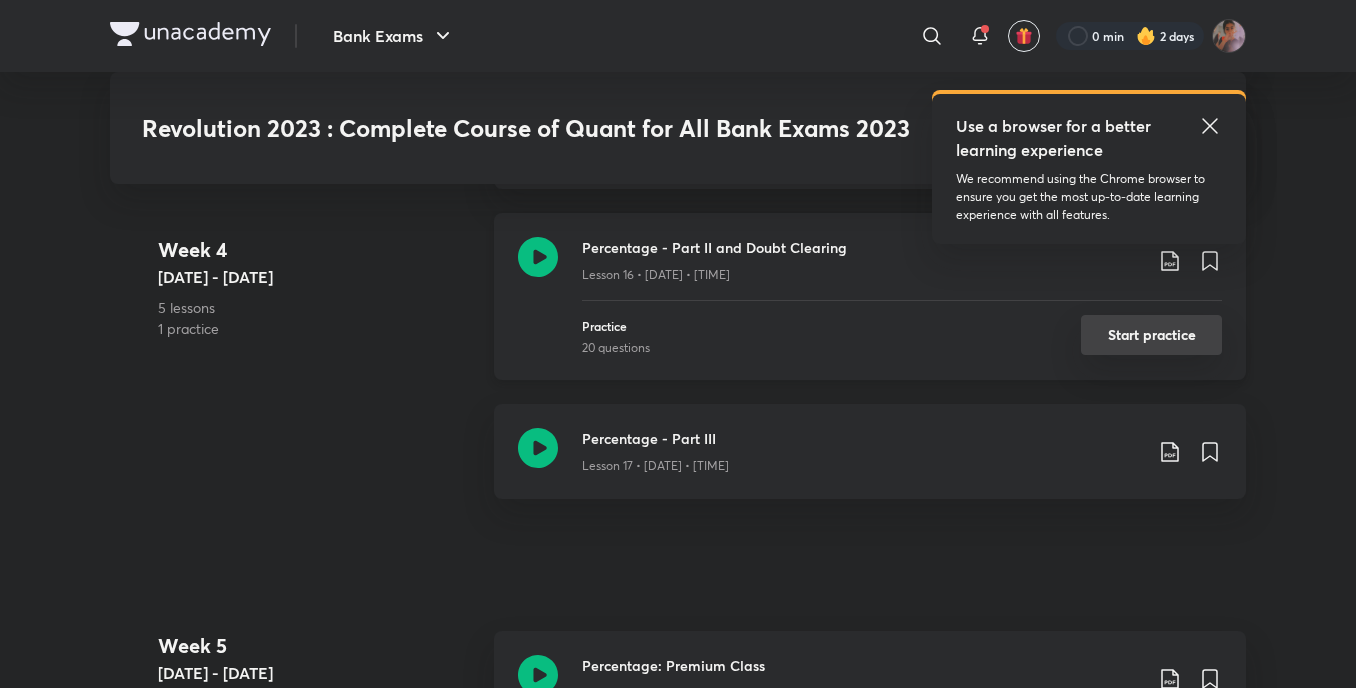 click on "Start practice" at bounding box center (1151, 335) 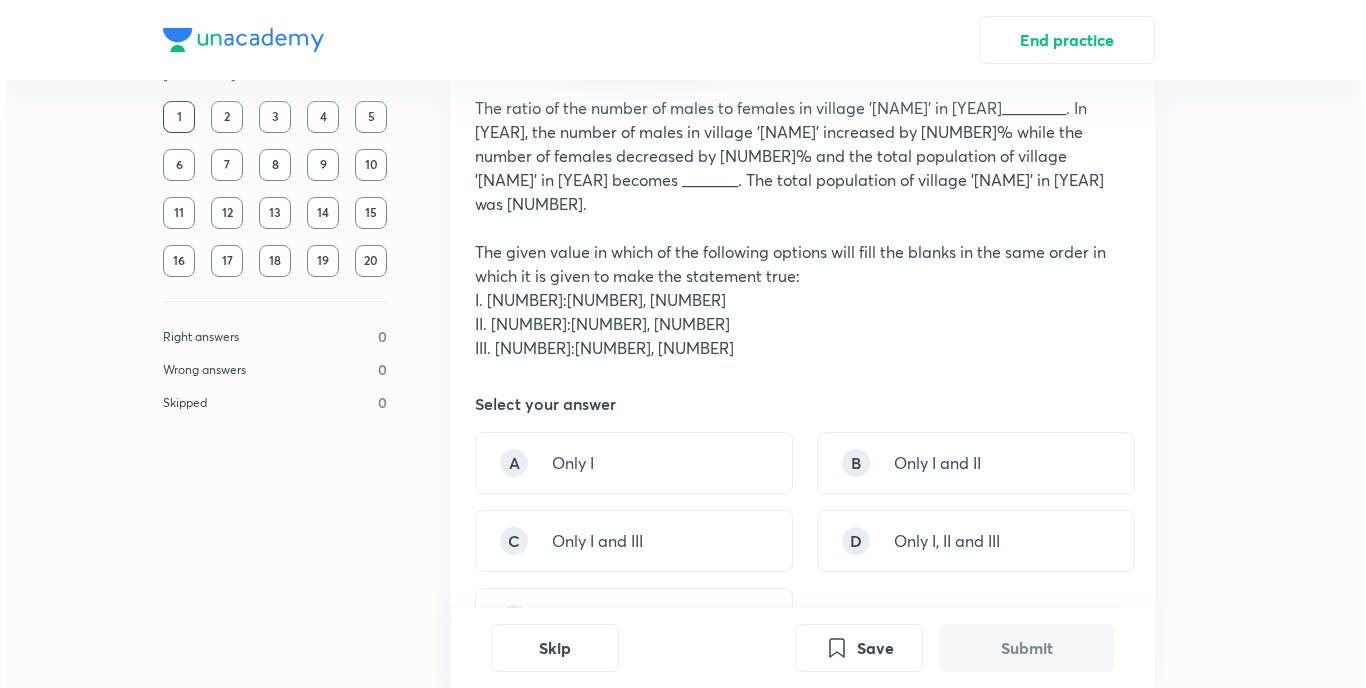 scroll, scrollTop: 0, scrollLeft: 0, axis: both 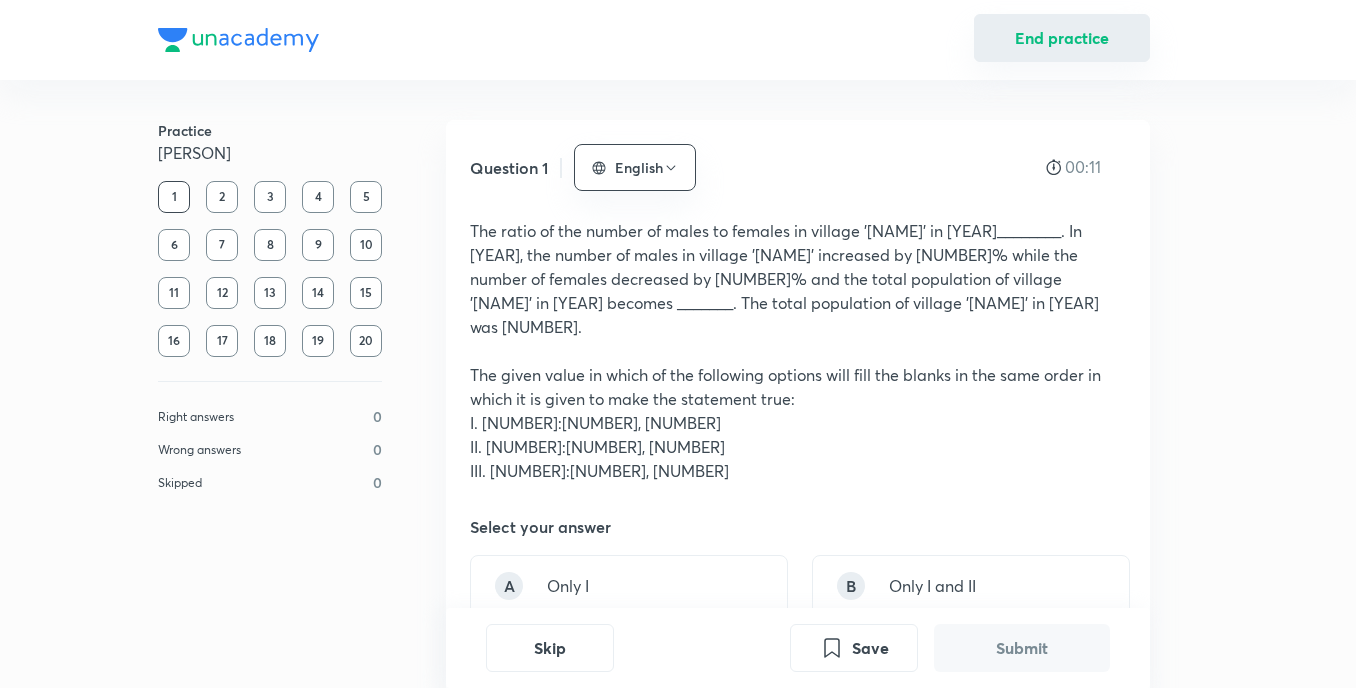 click on "End practice" at bounding box center (1062, 38) 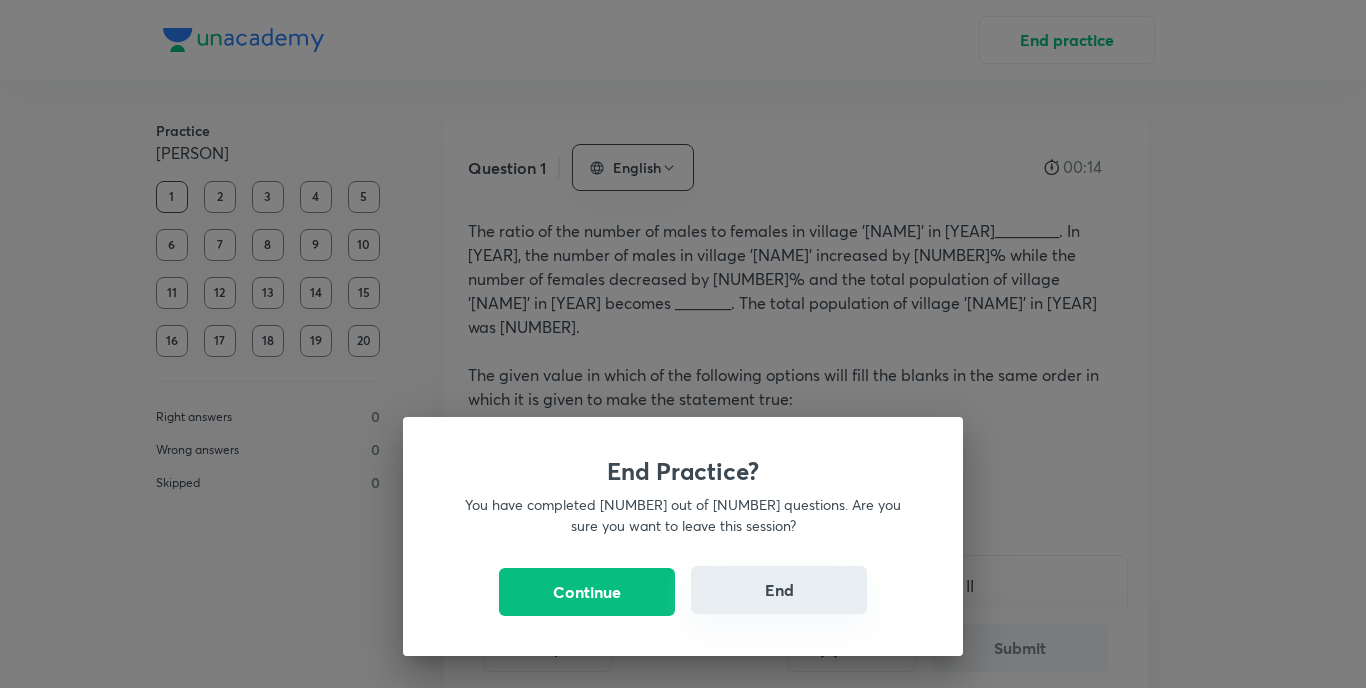 click on "End" at bounding box center (779, 590) 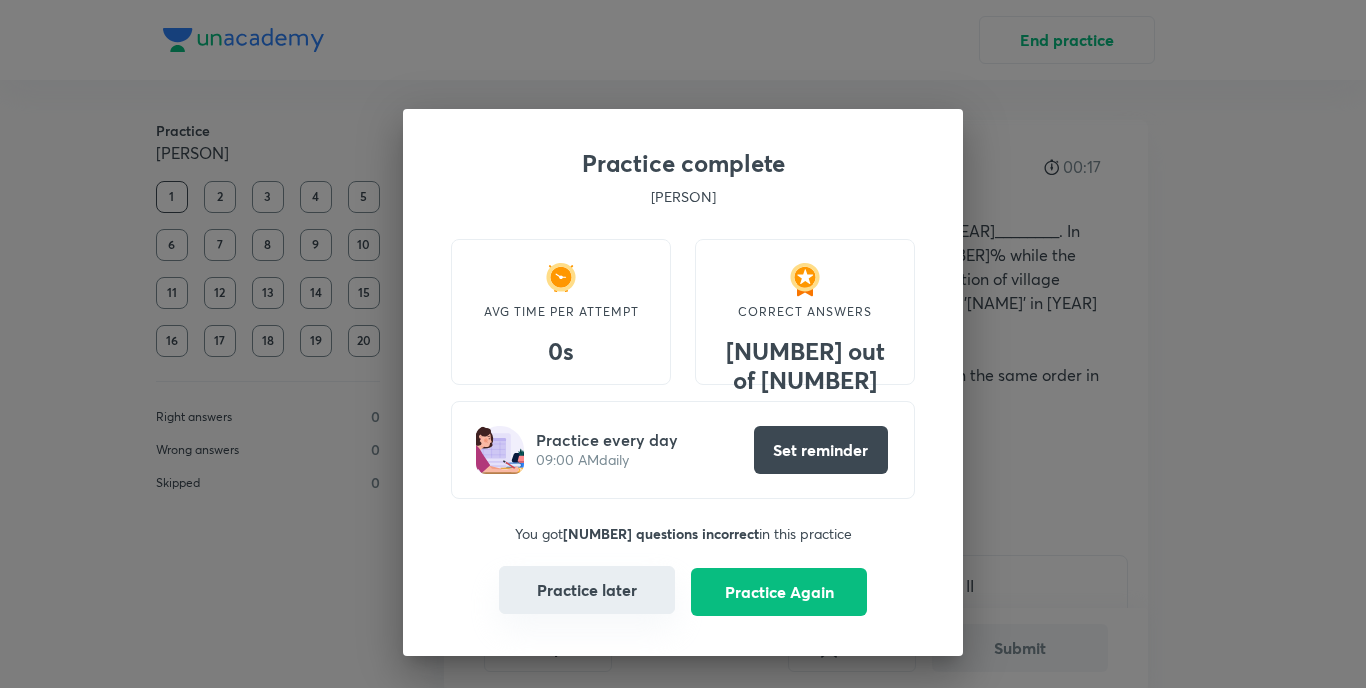 click on "Practice later" at bounding box center [587, 590] 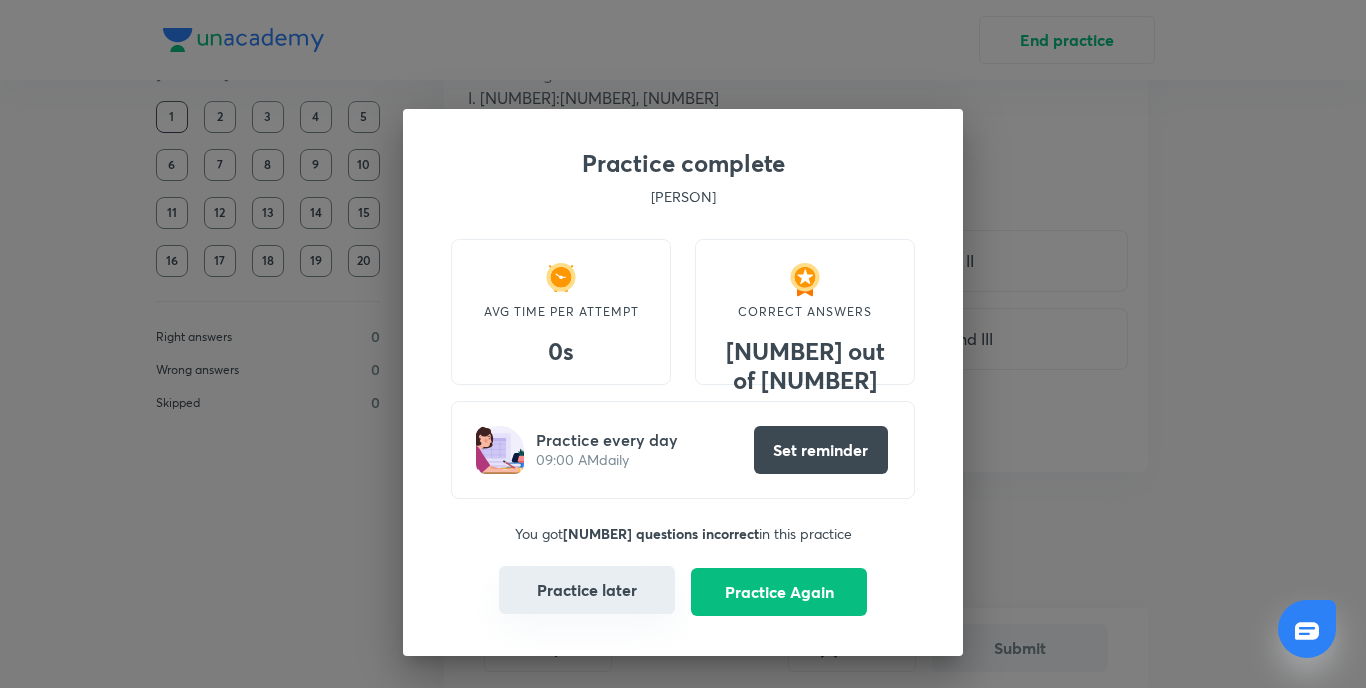 click on "Practice later" at bounding box center [587, 590] 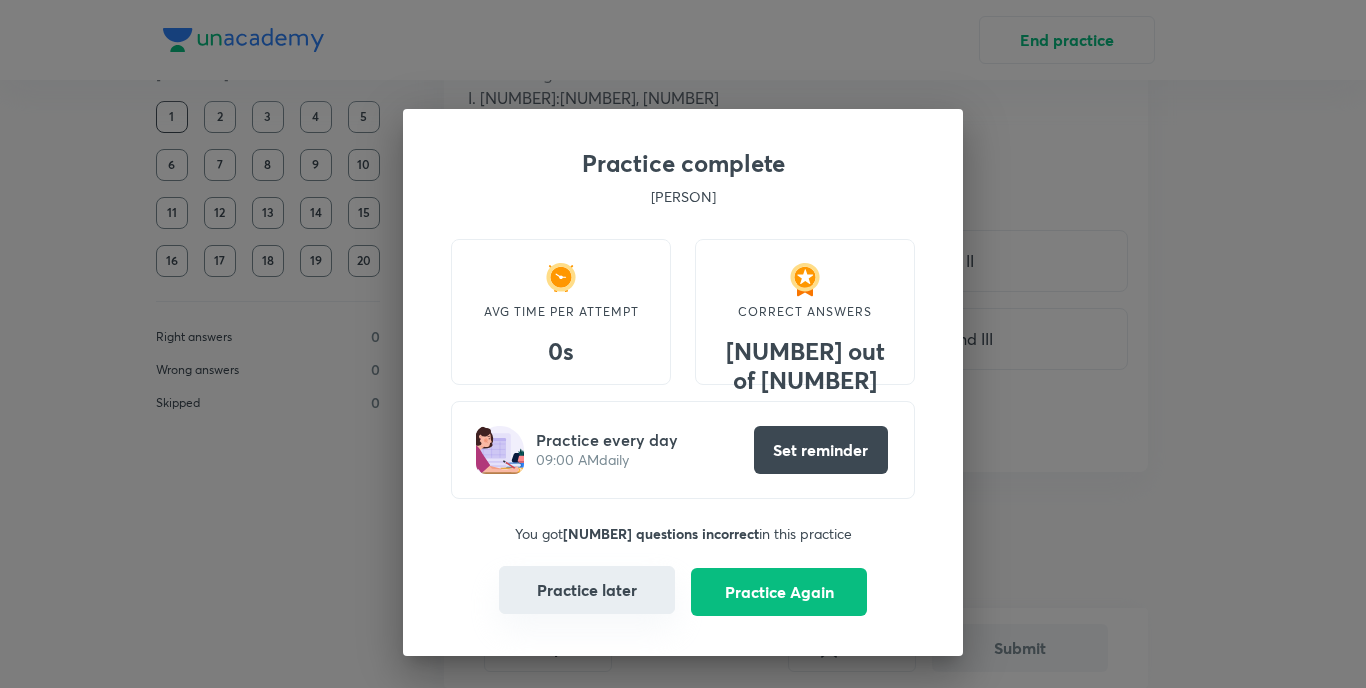 scroll, scrollTop: 303, scrollLeft: 0, axis: vertical 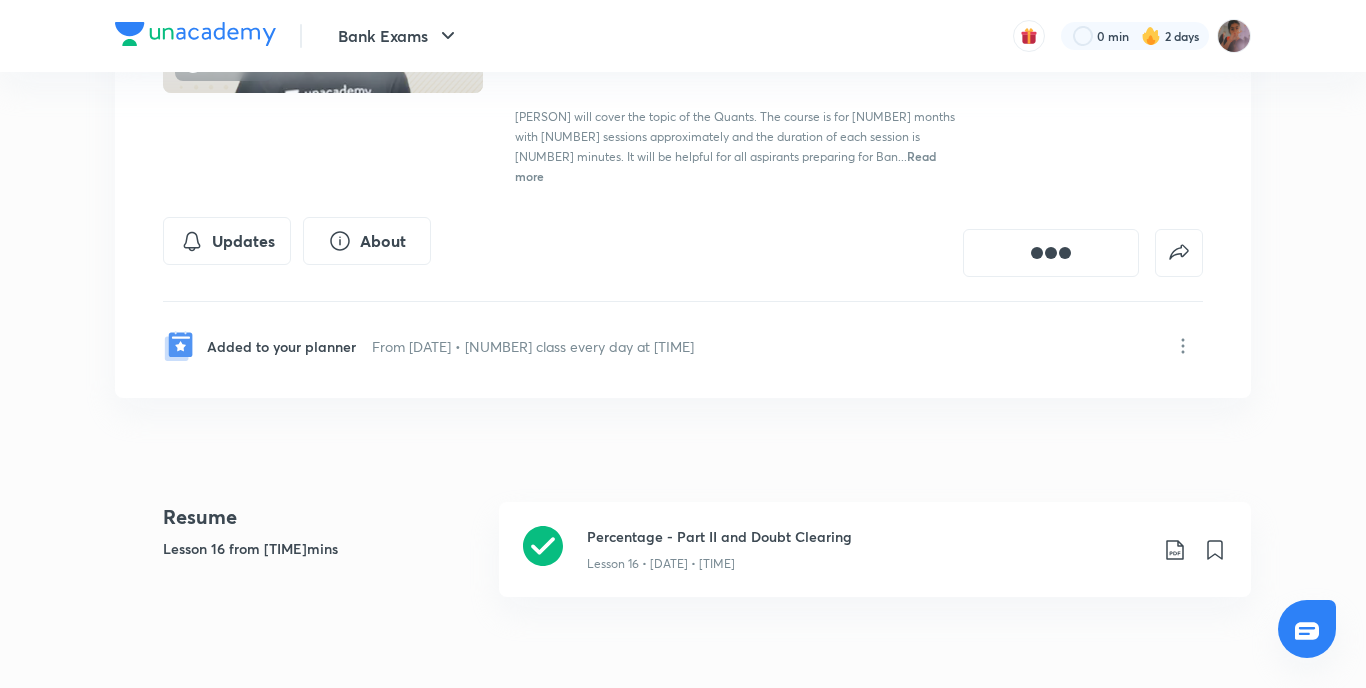 click on "Added to your planner From 1 Jun 2025 · 1 class every day at 8:00 AM" at bounding box center [683, 334] 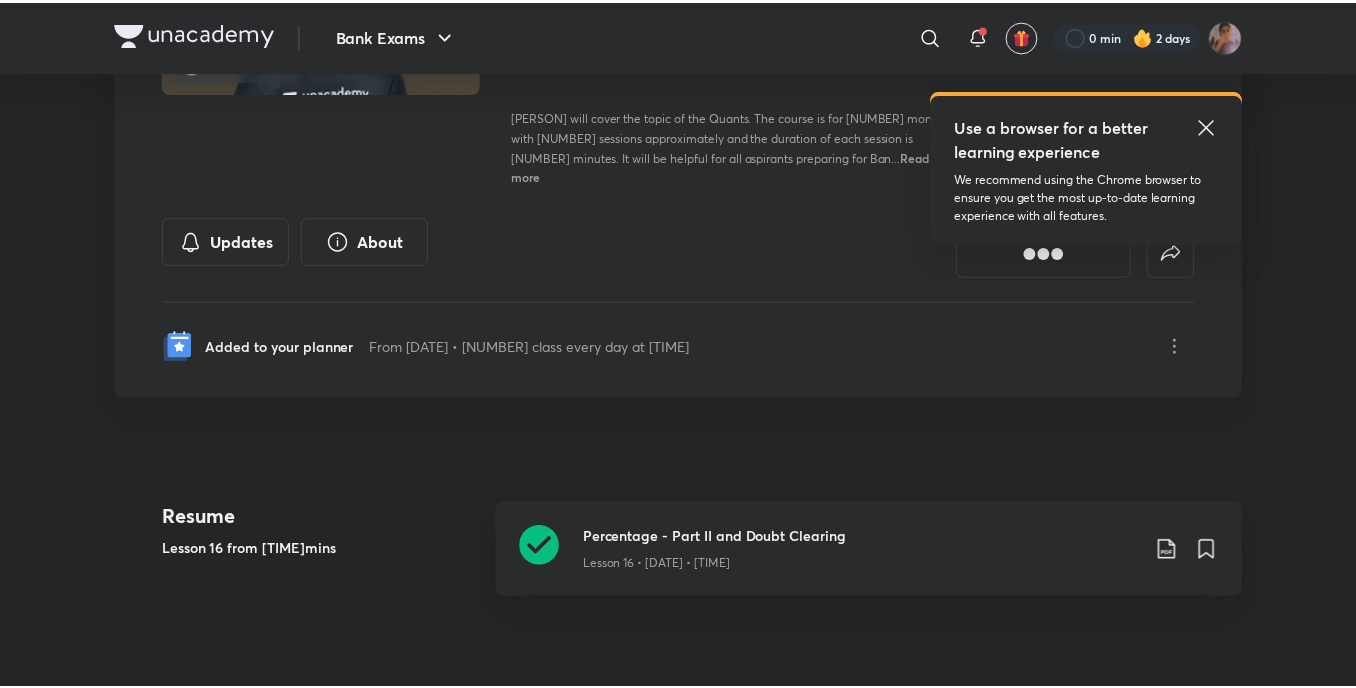scroll, scrollTop: 0, scrollLeft: 0, axis: both 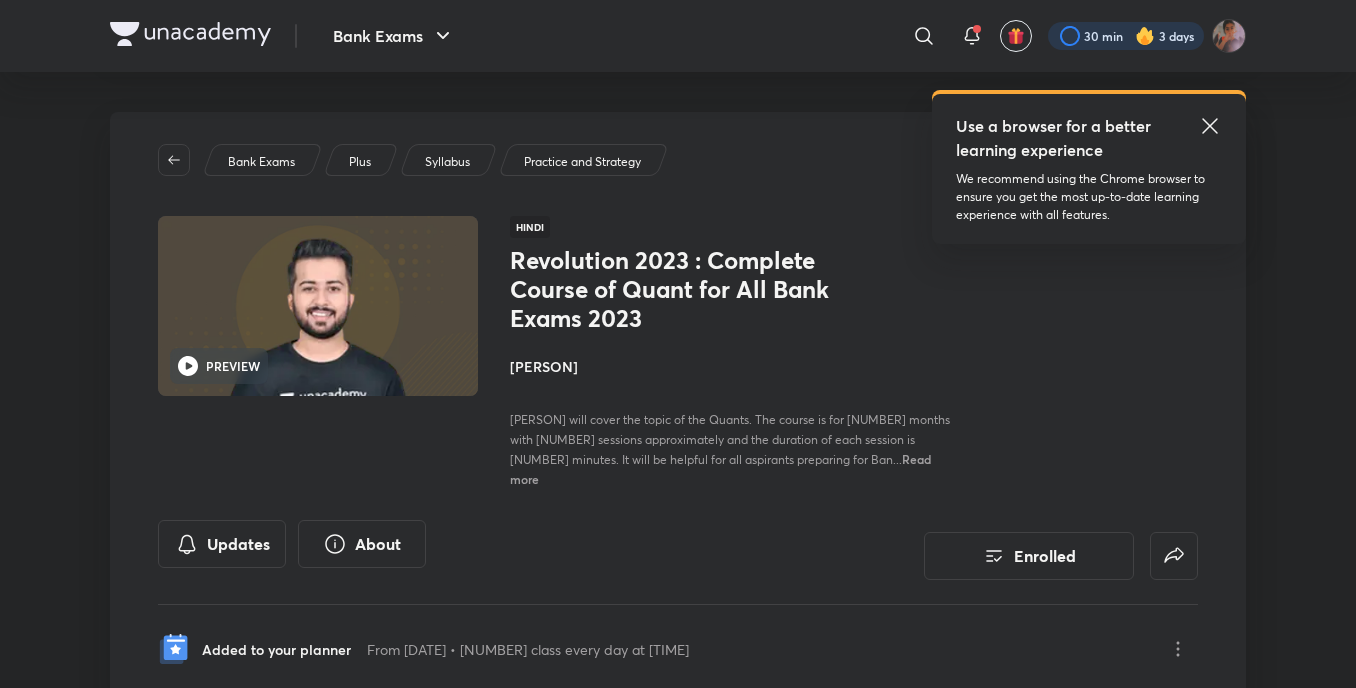click at bounding box center (1126, 36) 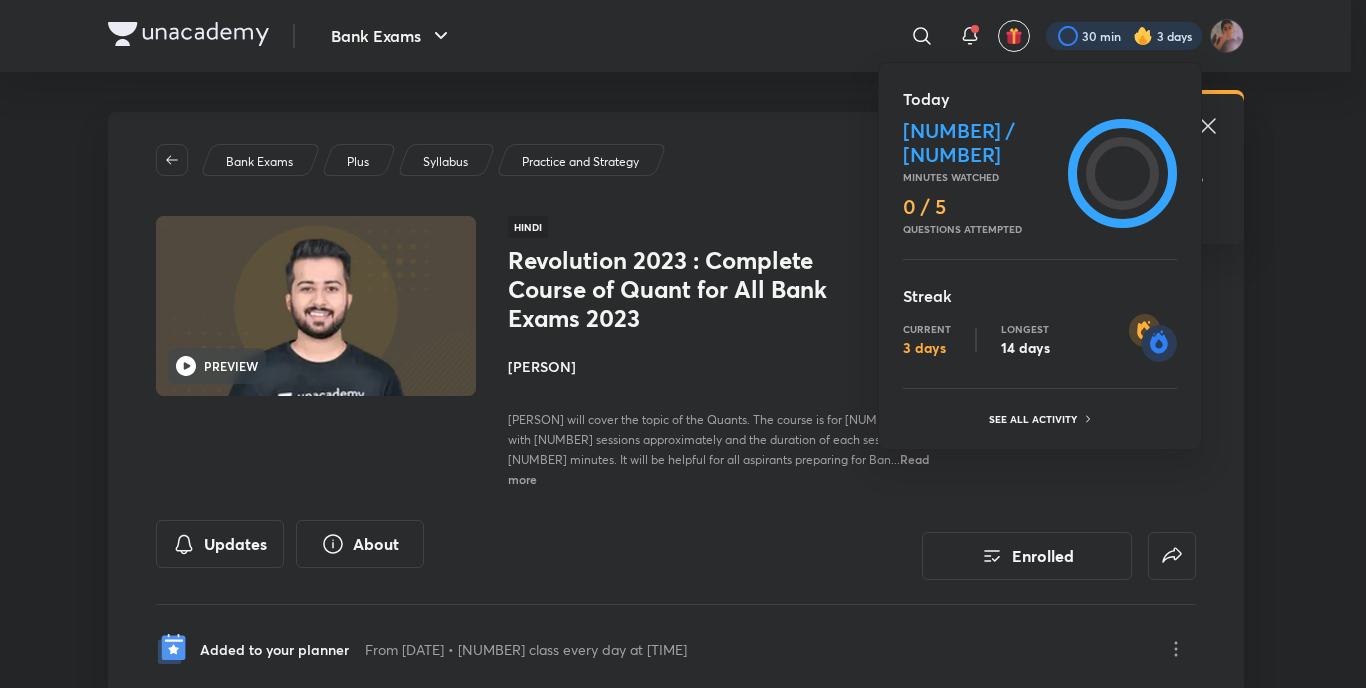 click on "Today" at bounding box center (1040, 99) 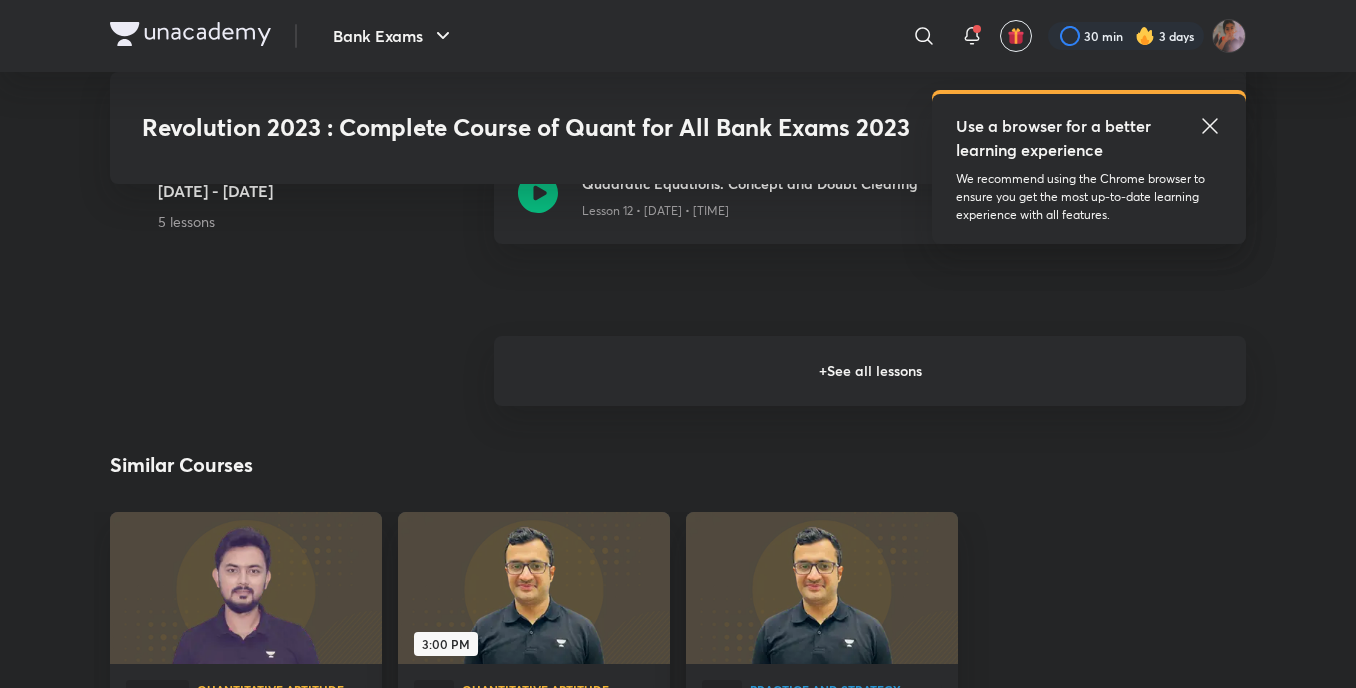scroll, scrollTop: 2409, scrollLeft: 0, axis: vertical 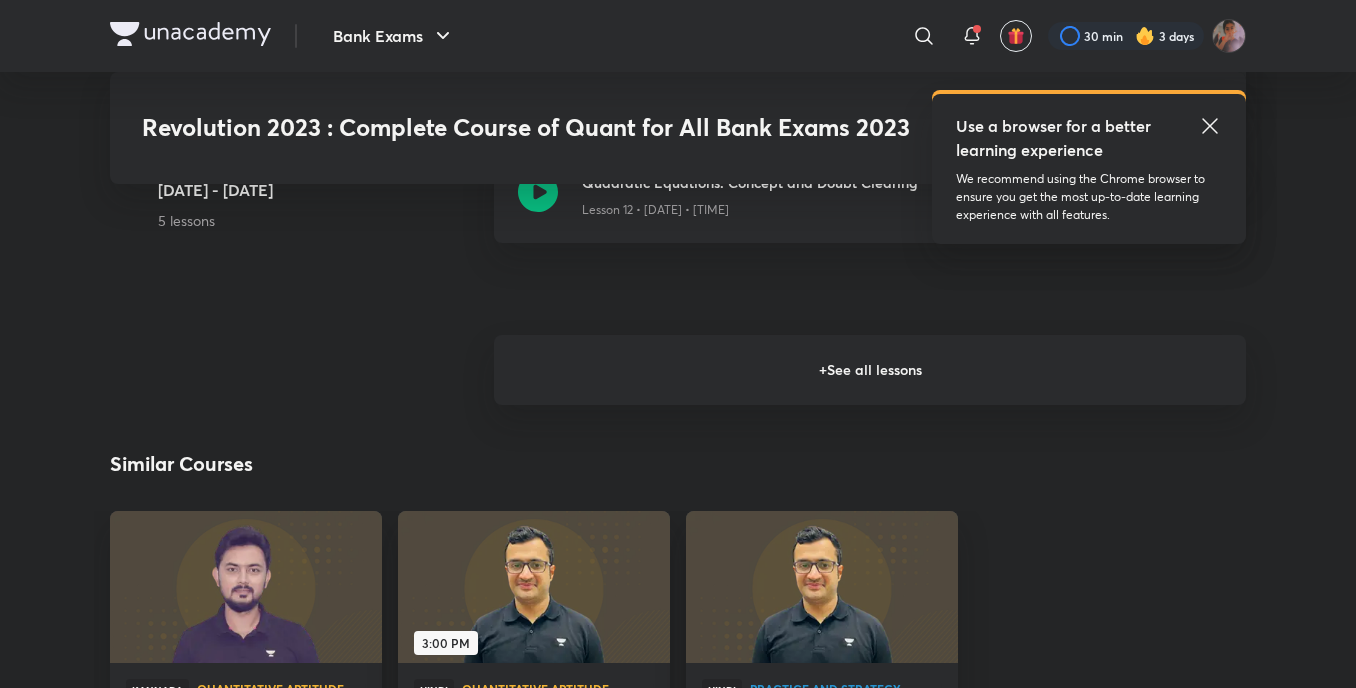 click on "+  See all lessons" at bounding box center (870, 370) 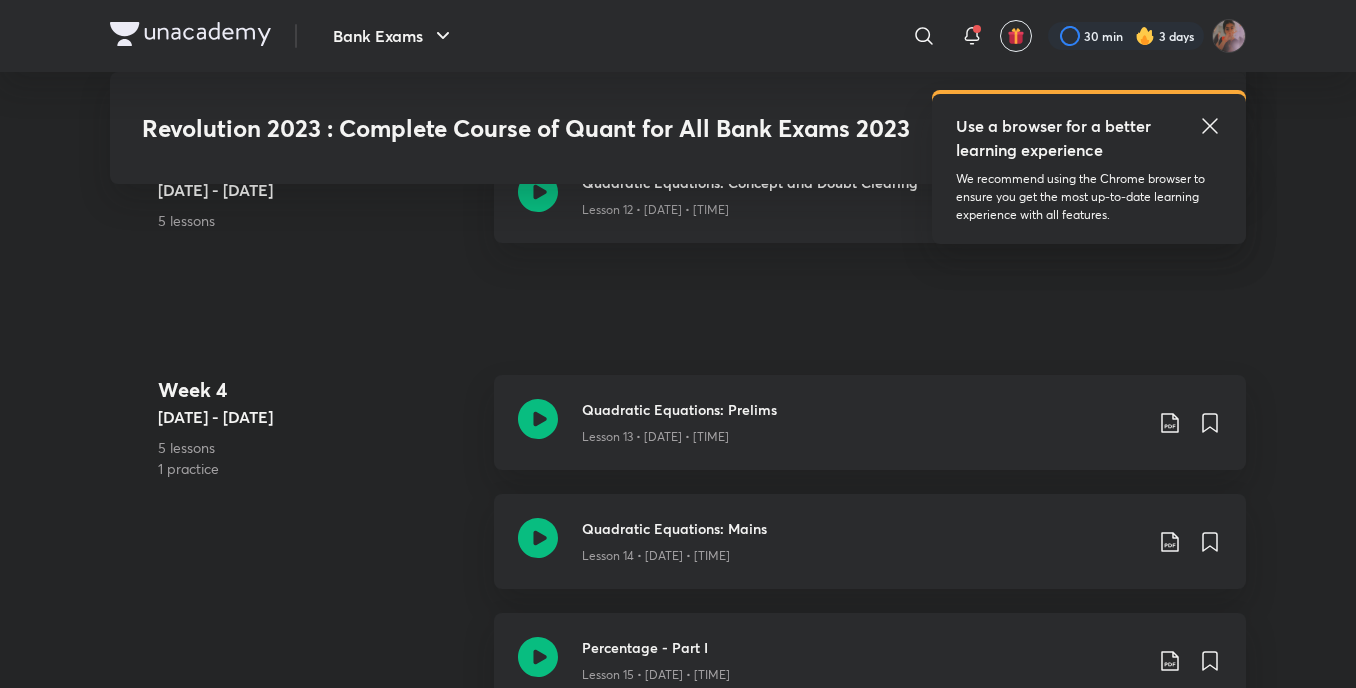 click on "Quadratic Equations: Prelims Lesson 13  •  Jan 16  •  1h 38m" at bounding box center [870, 422] 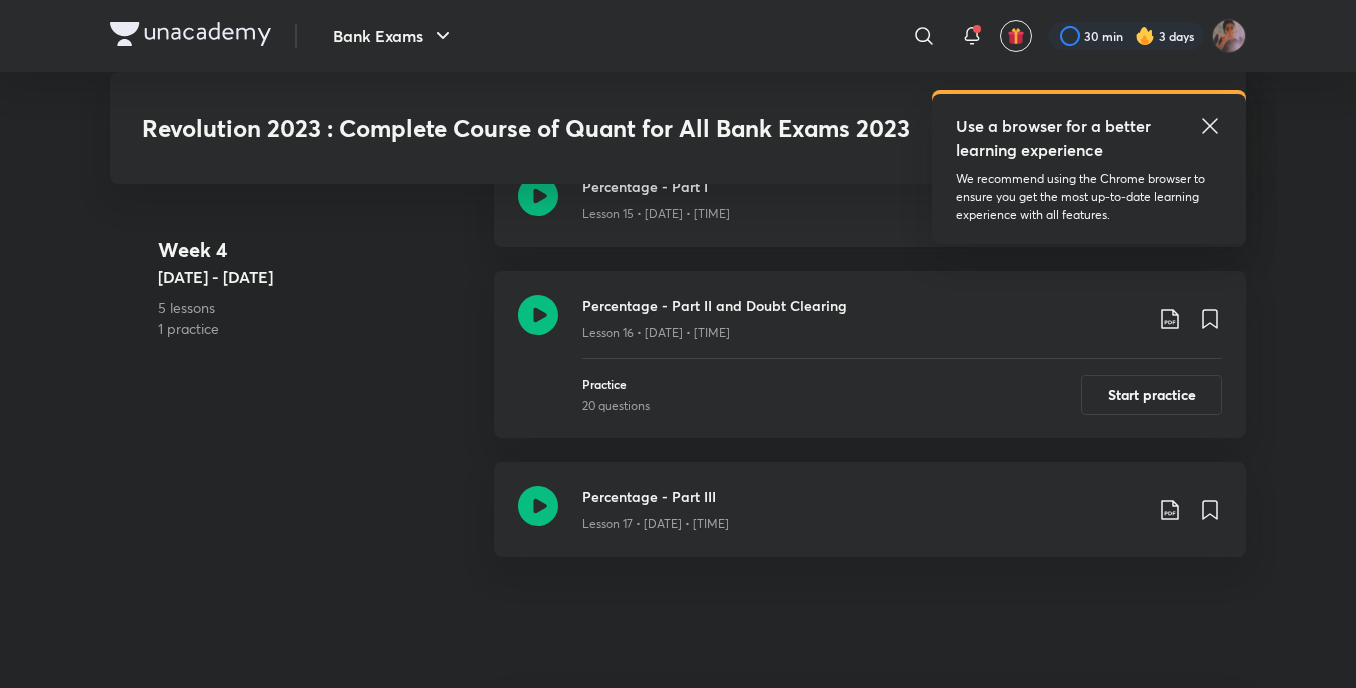scroll, scrollTop: 2881, scrollLeft: 0, axis: vertical 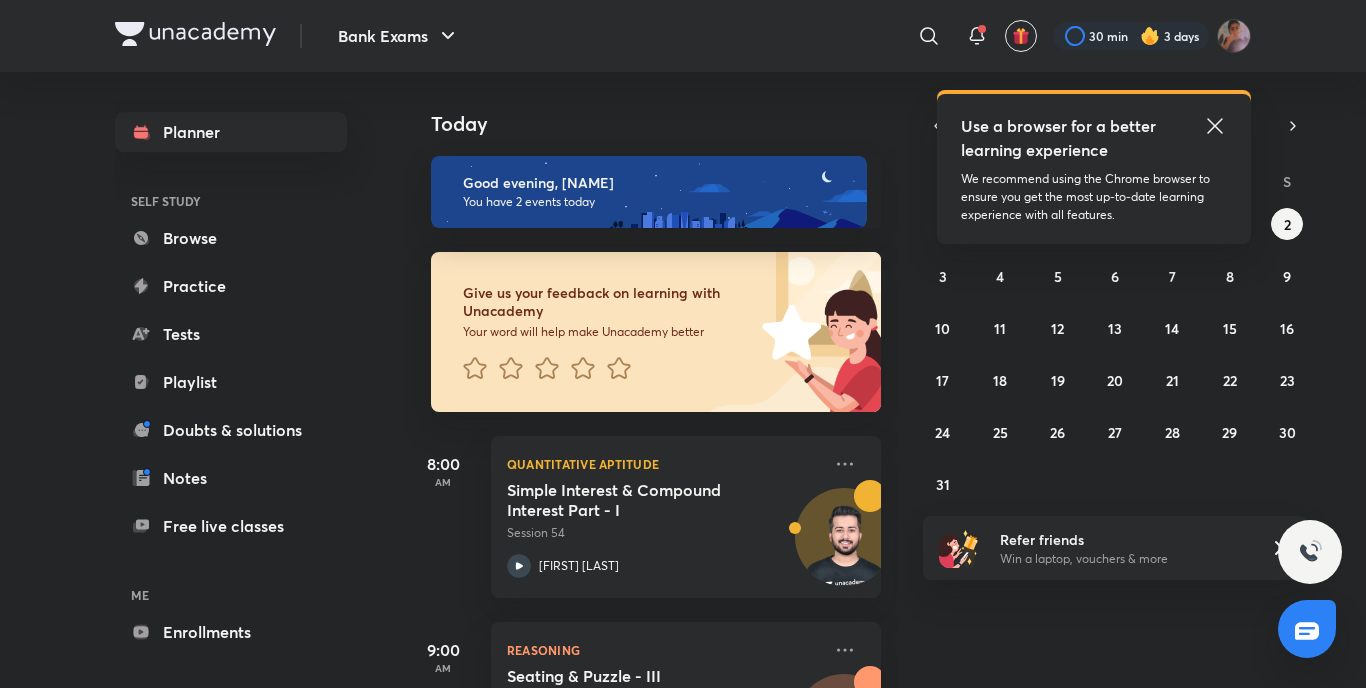 click 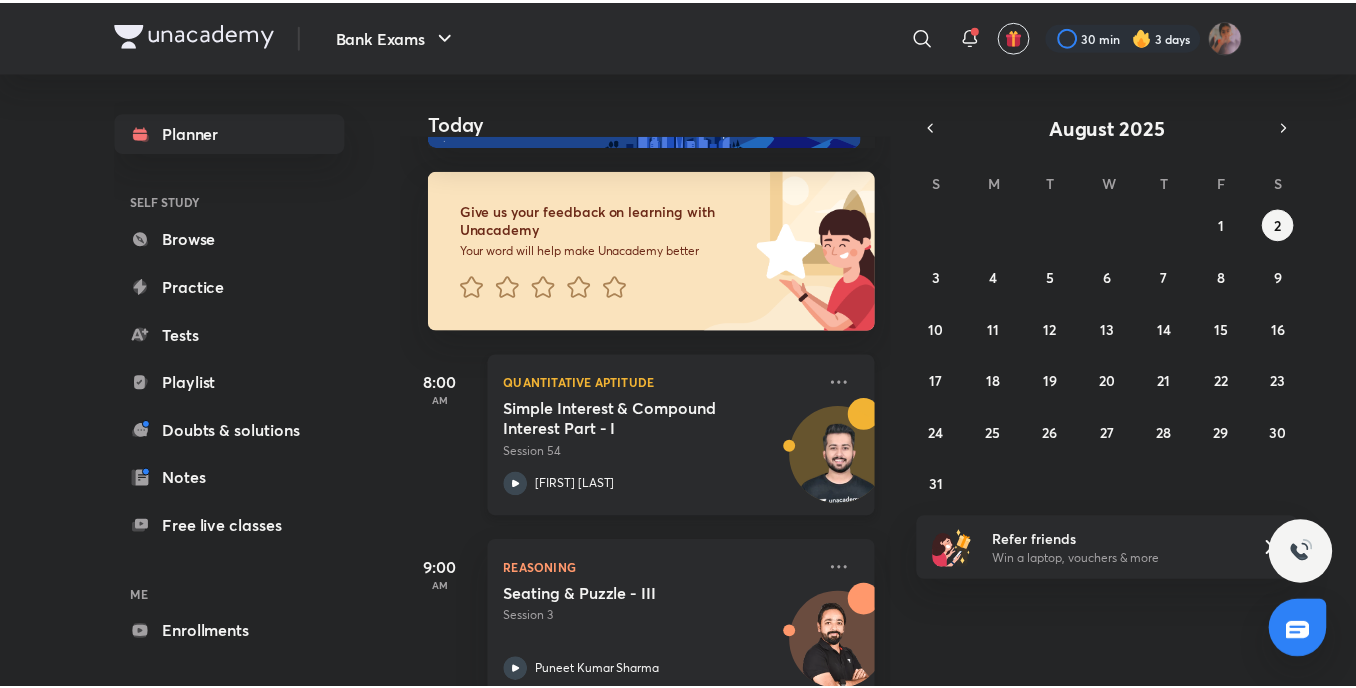 scroll, scrollTop: 127, scrollLeft: 0, axis: vertical 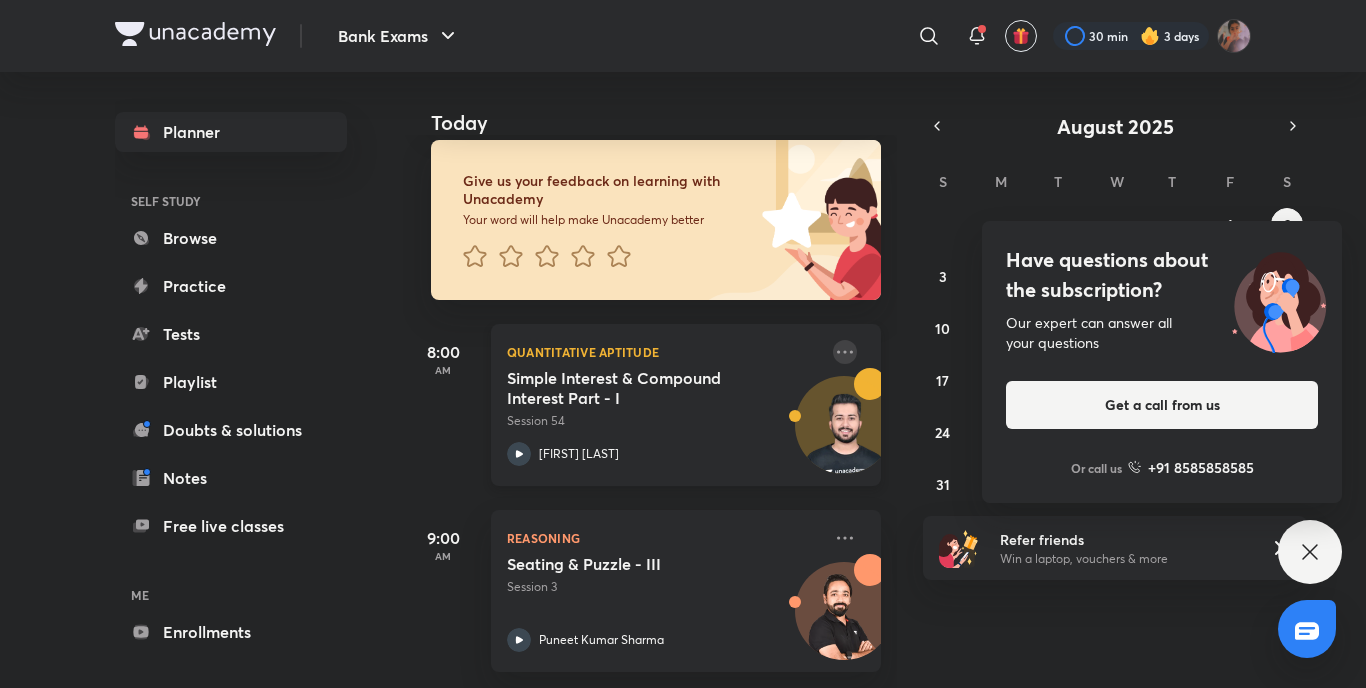 click 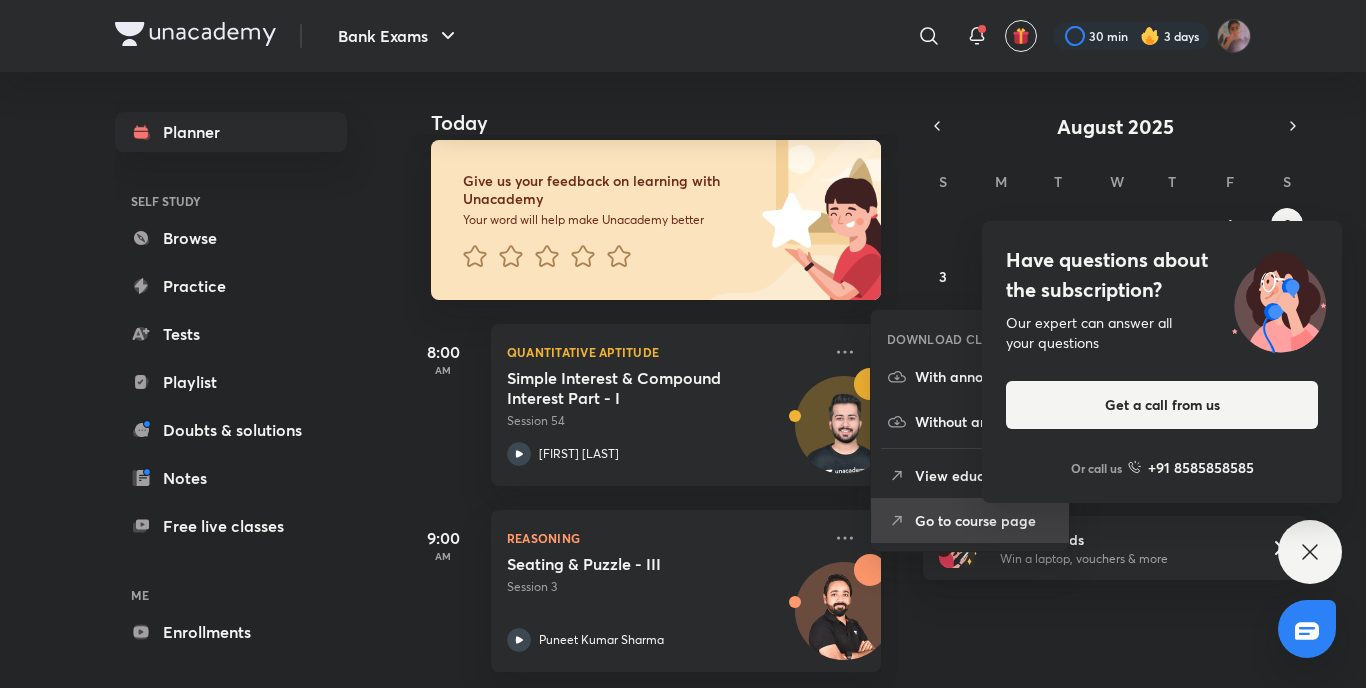 click on "Go to course page" at bounding box center (984, 520) 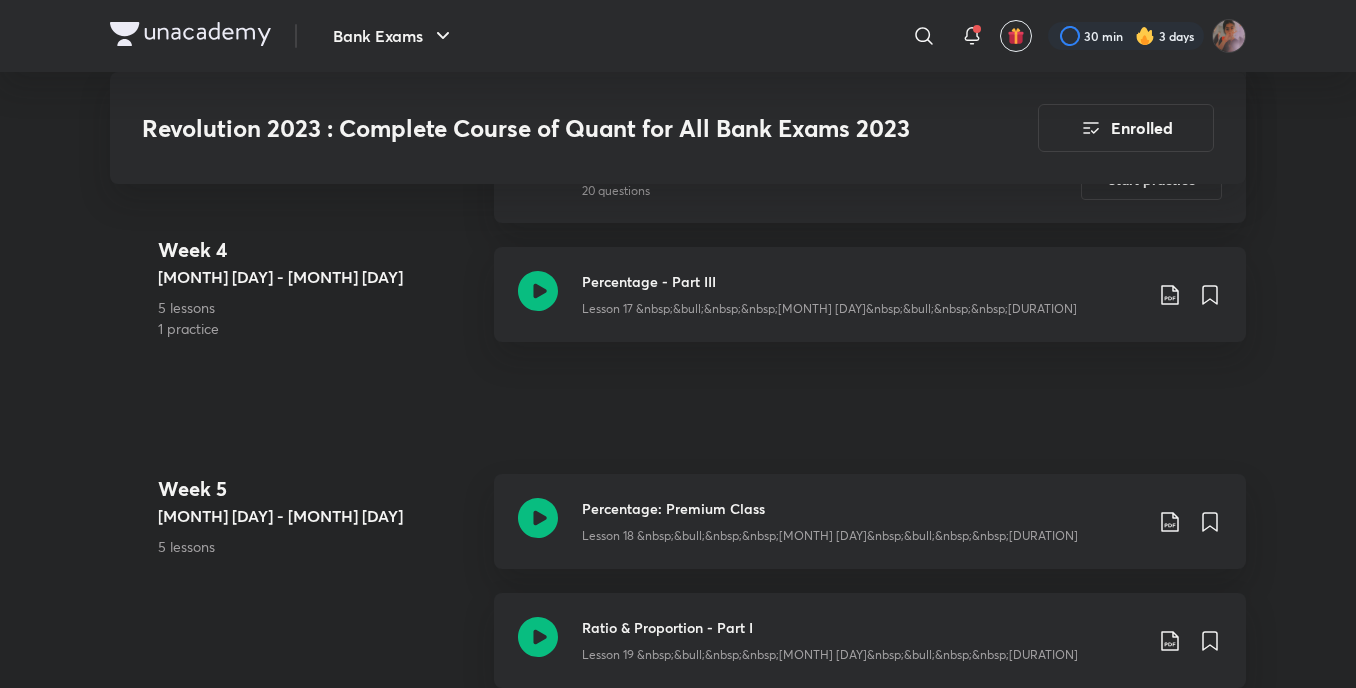 scroll, scrollTop: 3067, scrollLeft: 0, axis: vertical 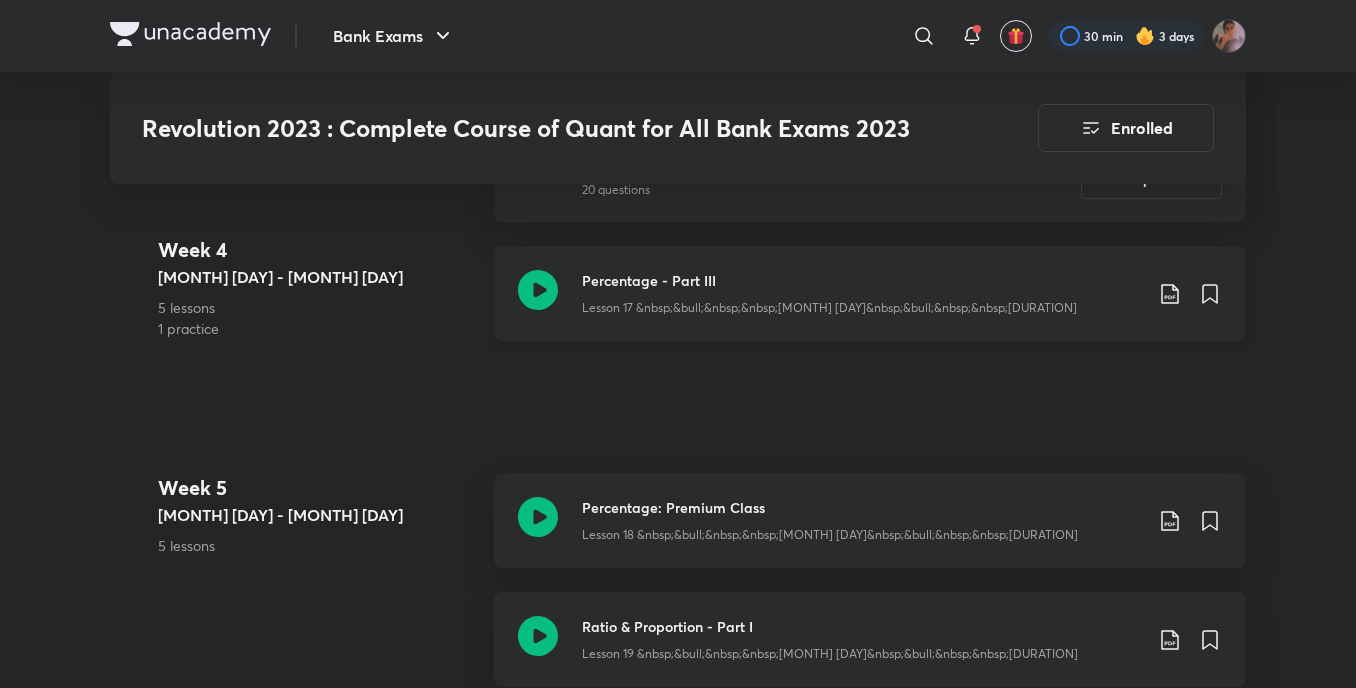 click 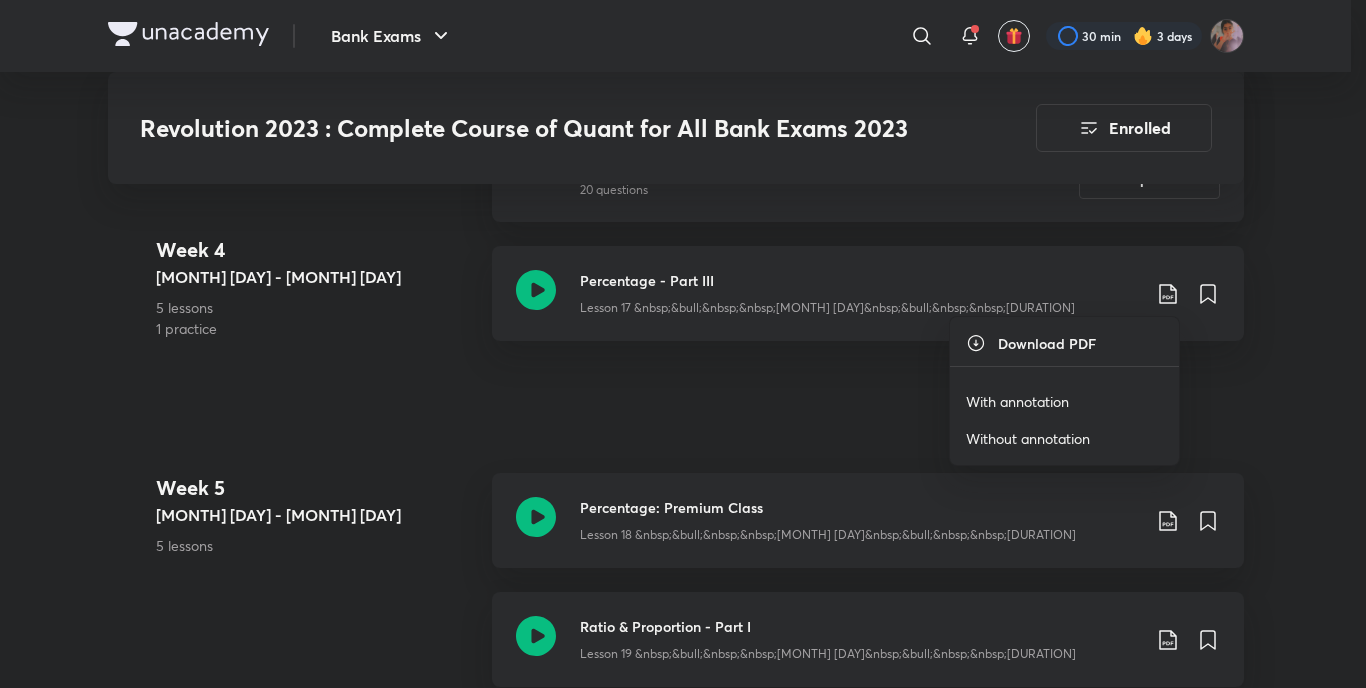 click on "With annotation" at bounding box center (1064, 401) 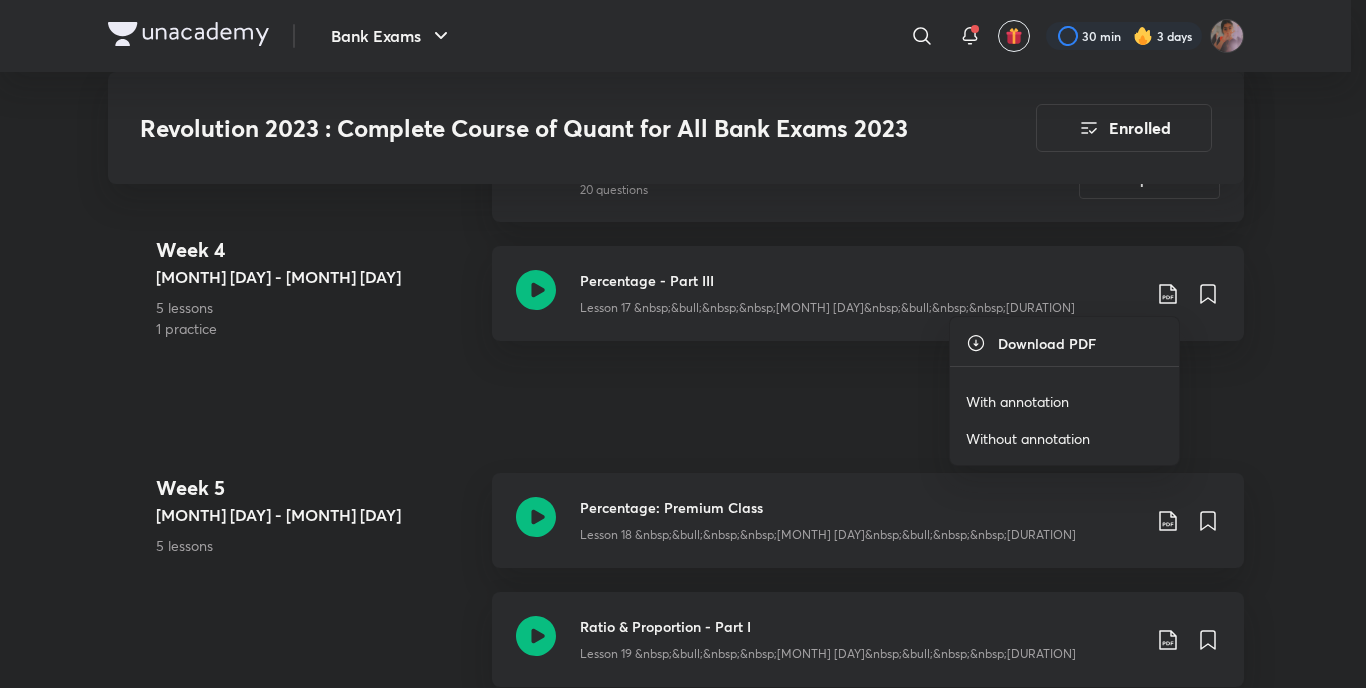 click on "With annotation" at bounding box center (1064, 401) 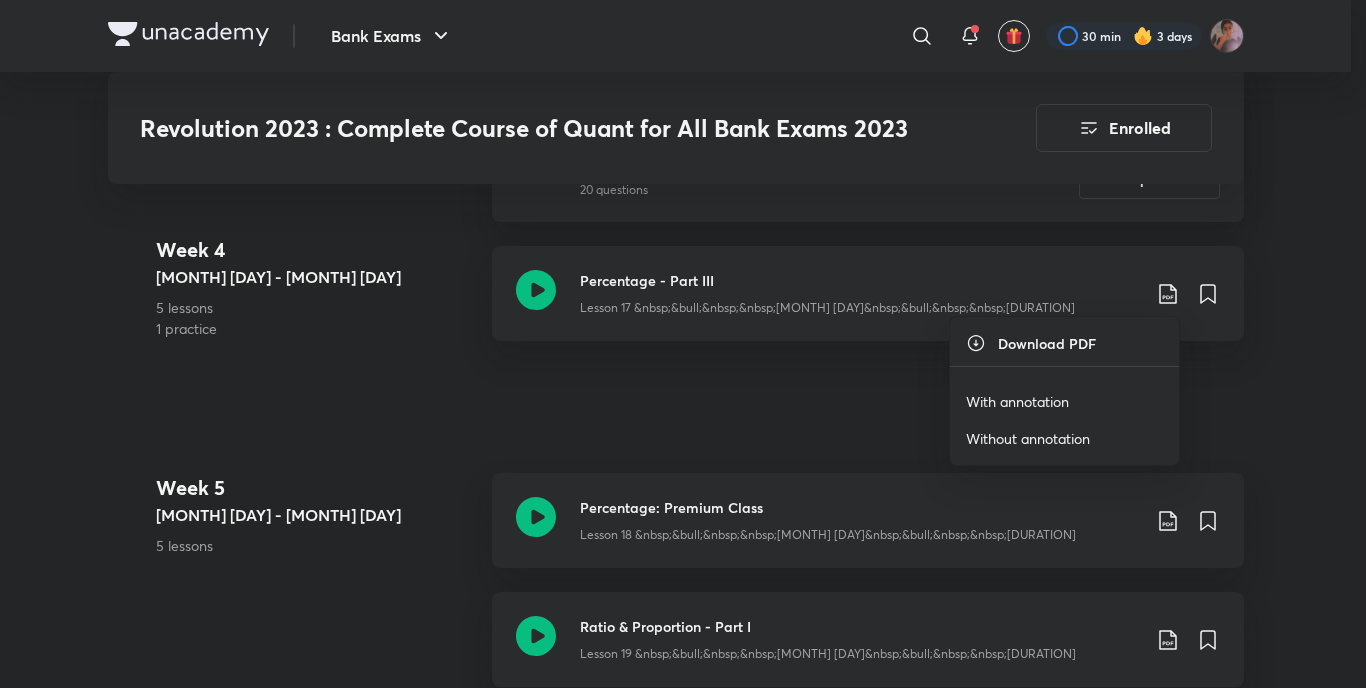 click on "With annotation" at bounding box center (1017, 401) 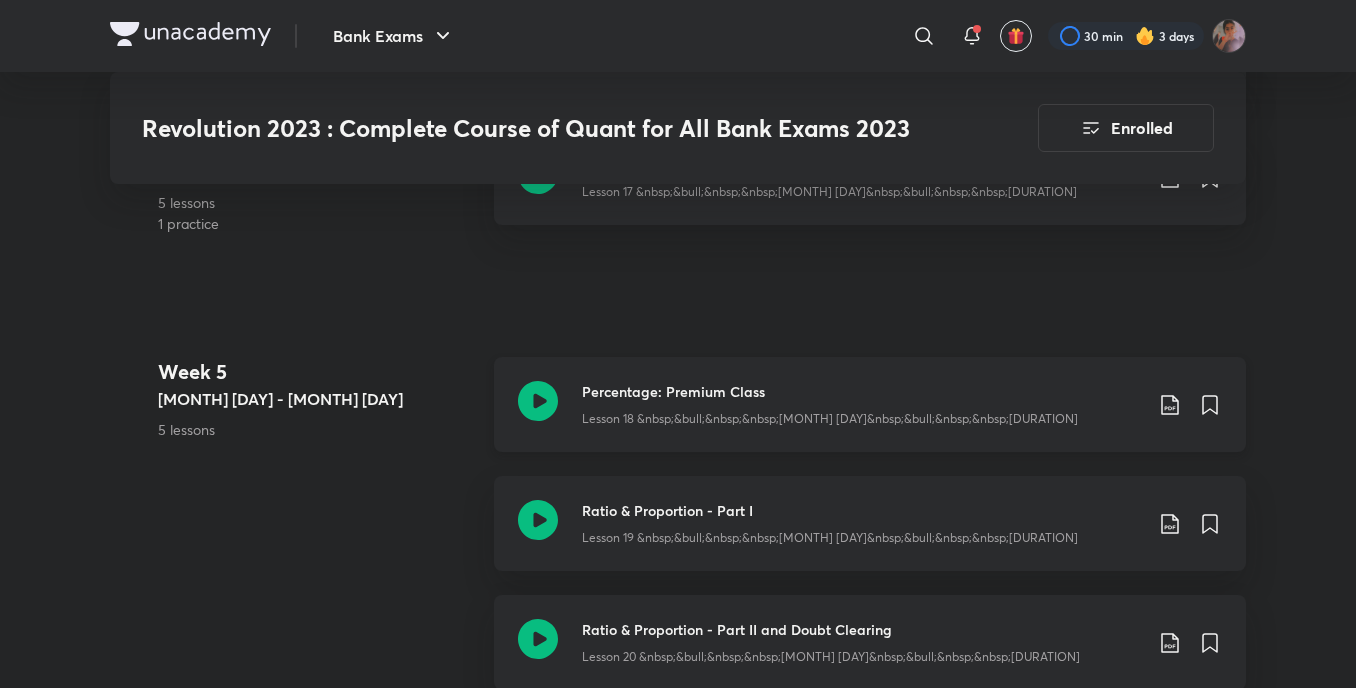 scroll, scrollTop: 3184, scrollLeft: 0, axis: vertical 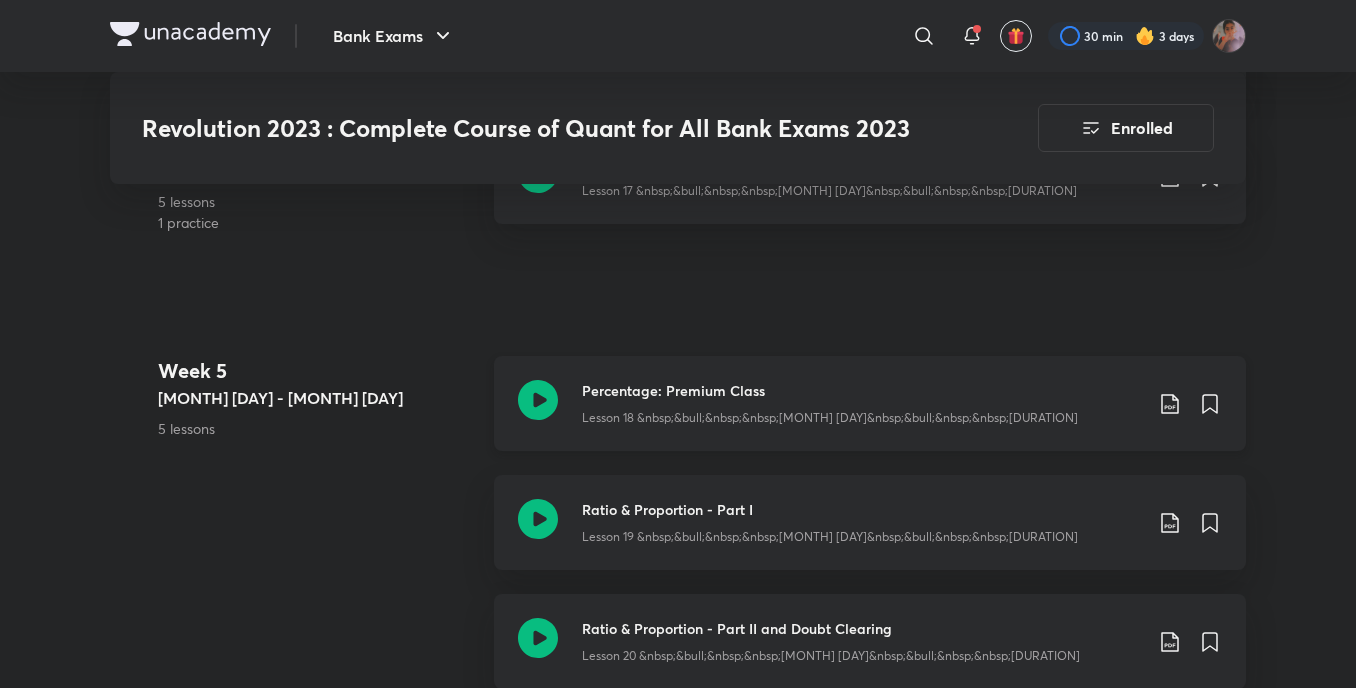 click 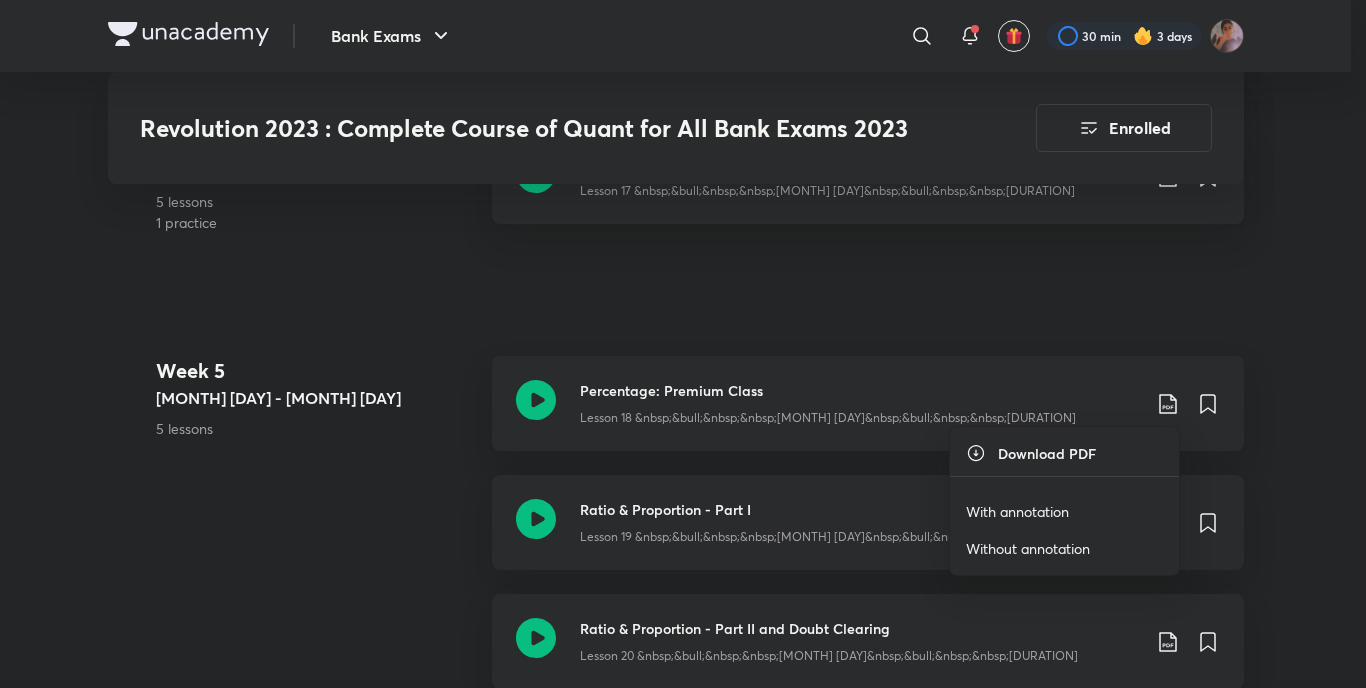 click on "Without annotation" at bounding box center (1028, 548) 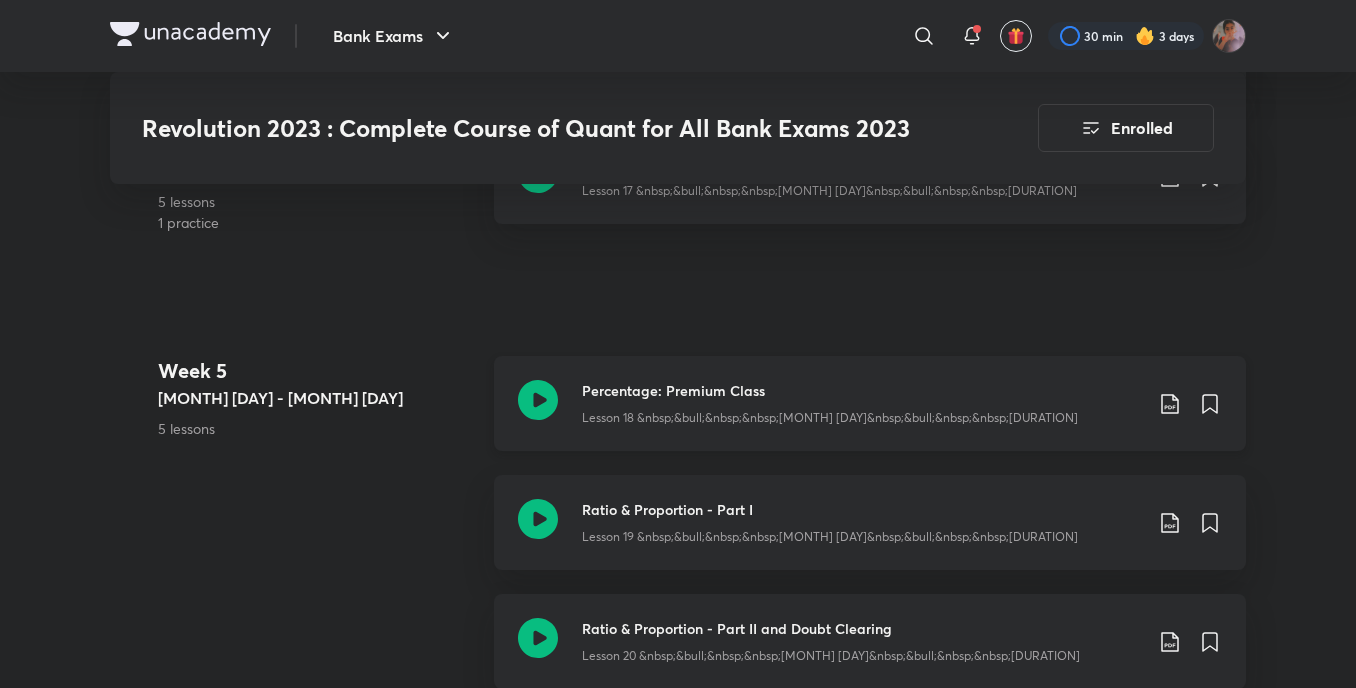 click 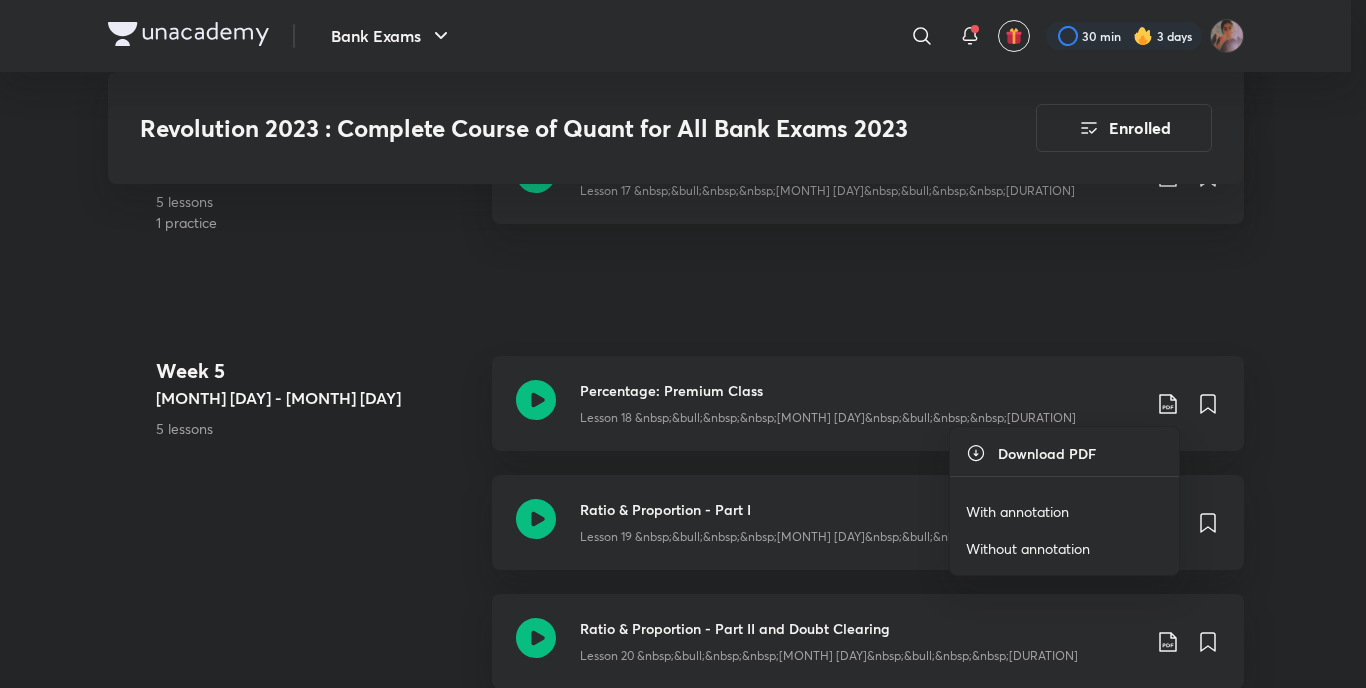 click on "With annotation" at bounding box center [1017, 511] 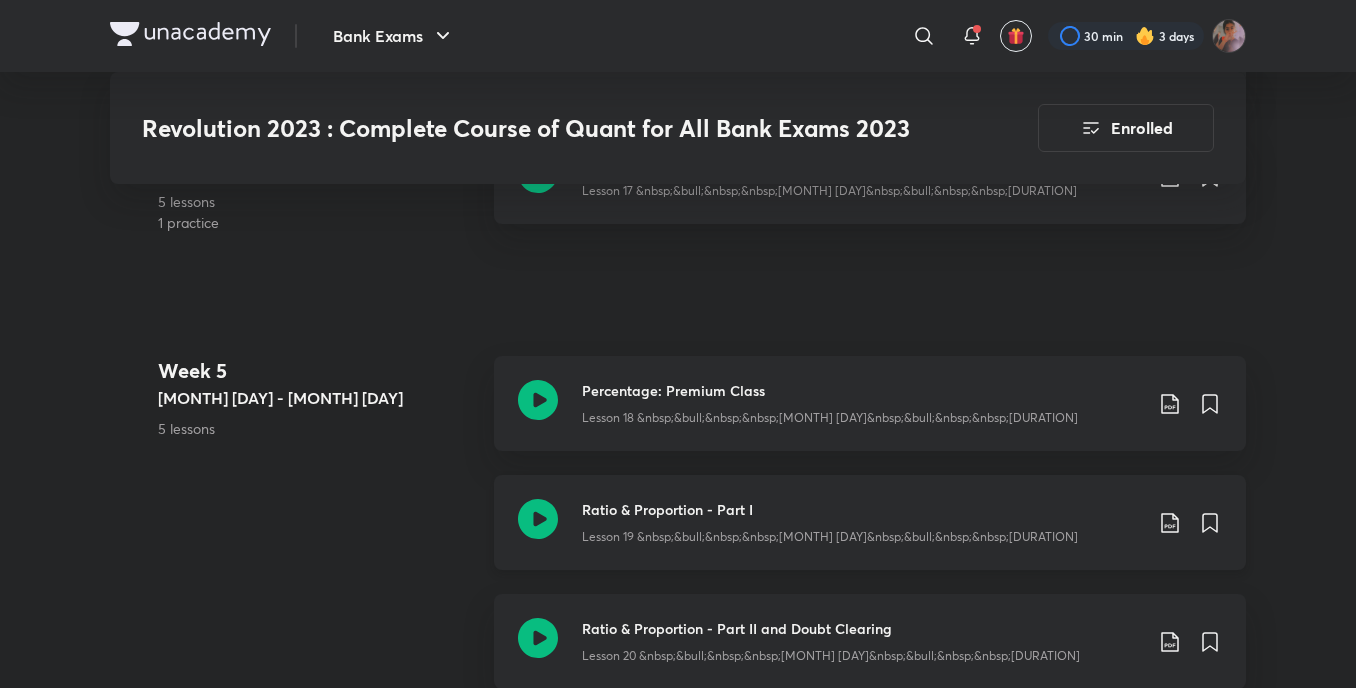 click 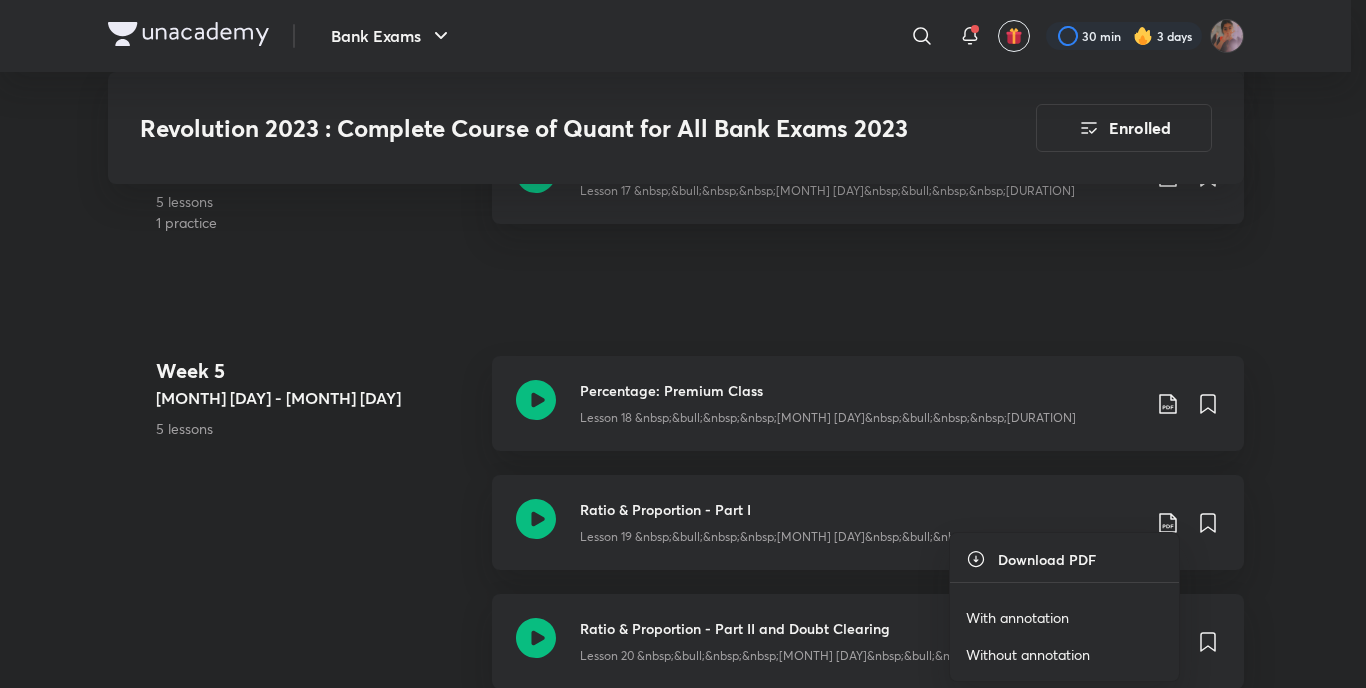 click on "With annotation" at bounding box center (1017, 617) 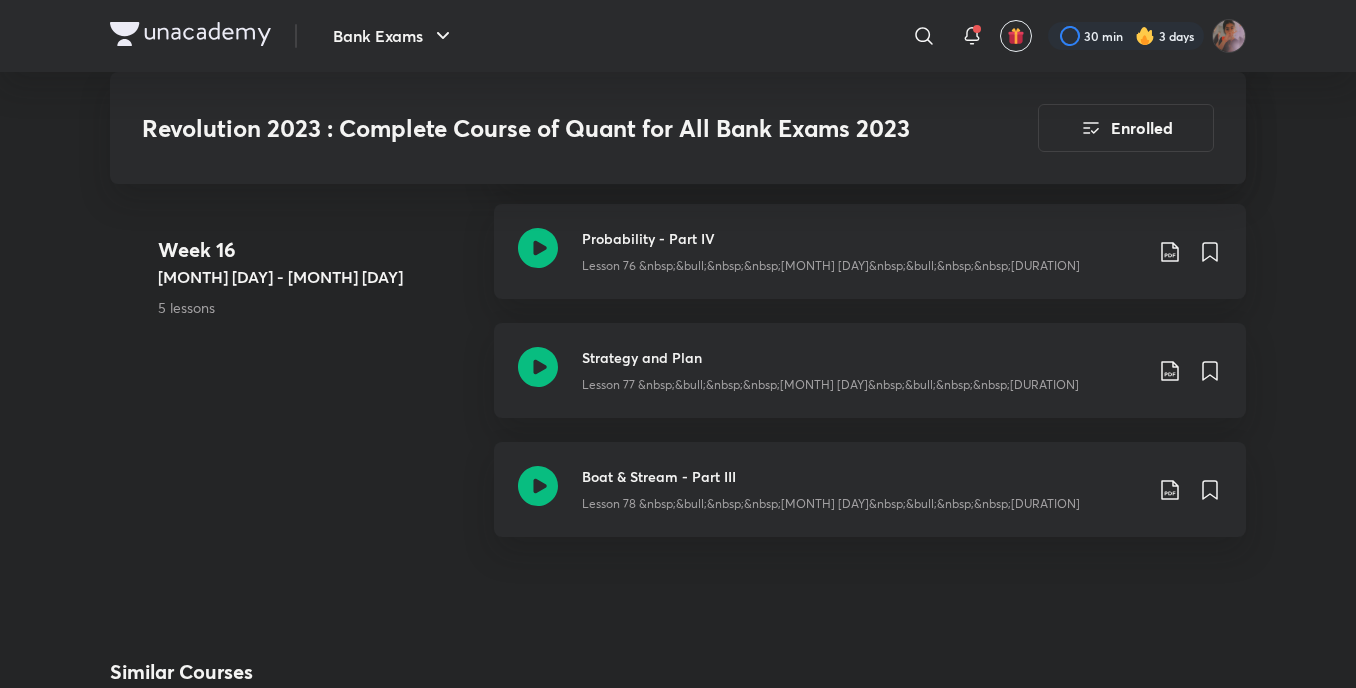 scroll, scrollTop: 11496, scrollLeft: 0, axis: vertical 